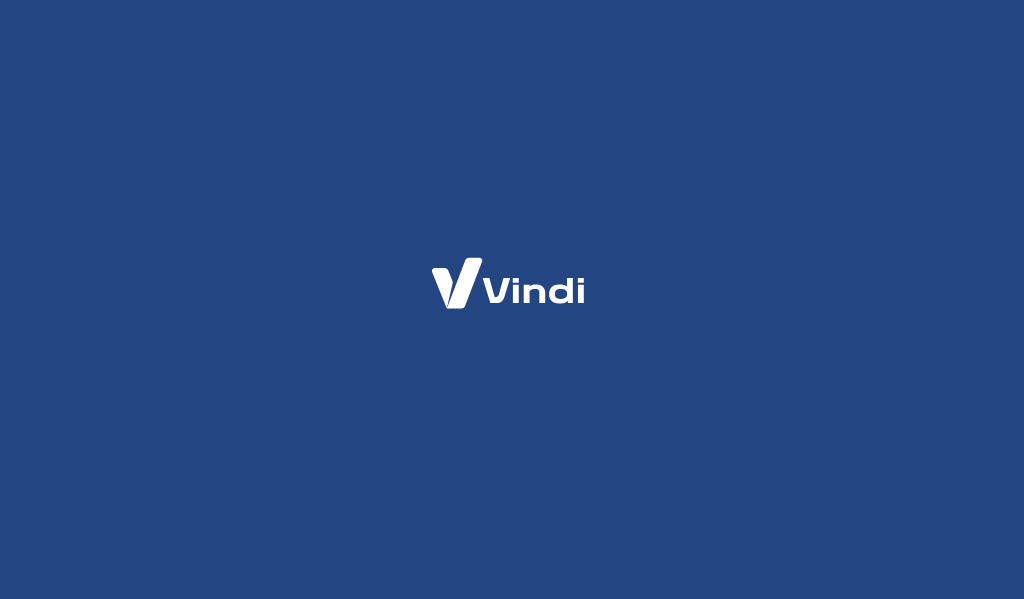 scroll, scrollTop: 0, scrollLeft: 0, axis: both 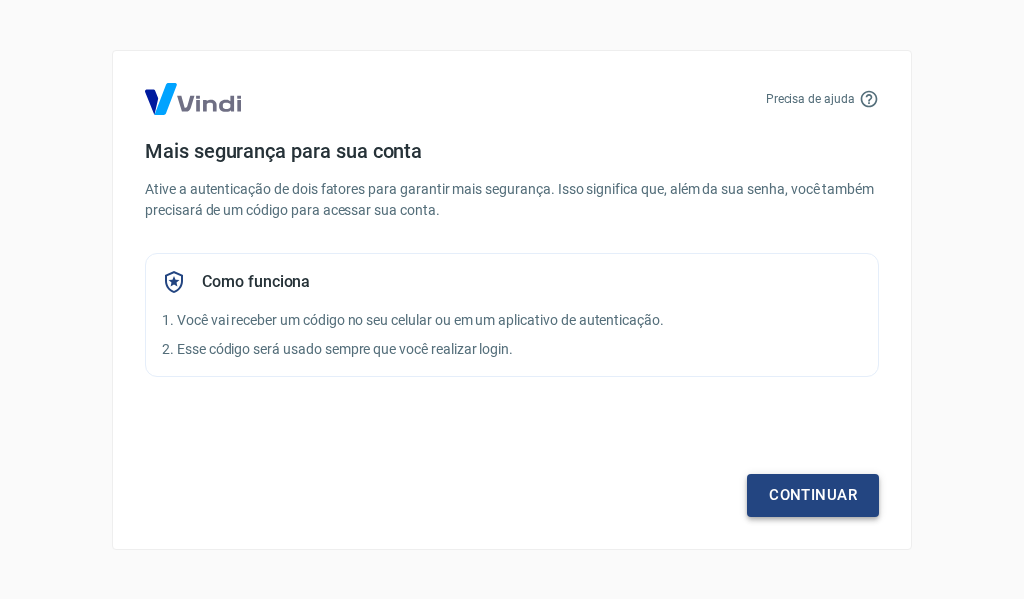 click on "Continuar" at bounding box center [813, 495] 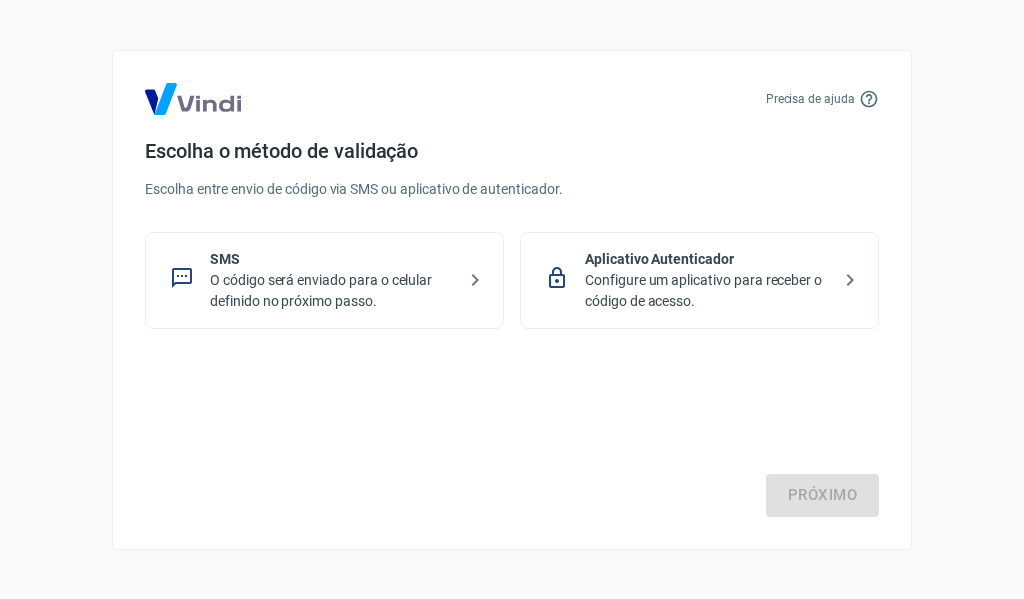 click on "Configure um aplicativo para receber o código de acesso." at bounding box center [707, 291] 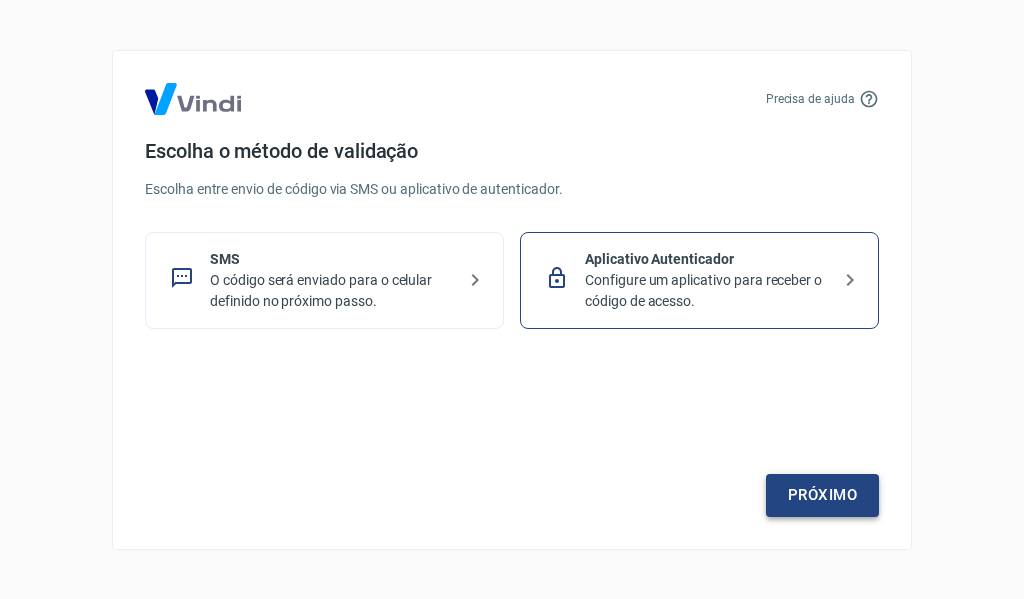 click on "Próximo" at bounding box center (822, 495) 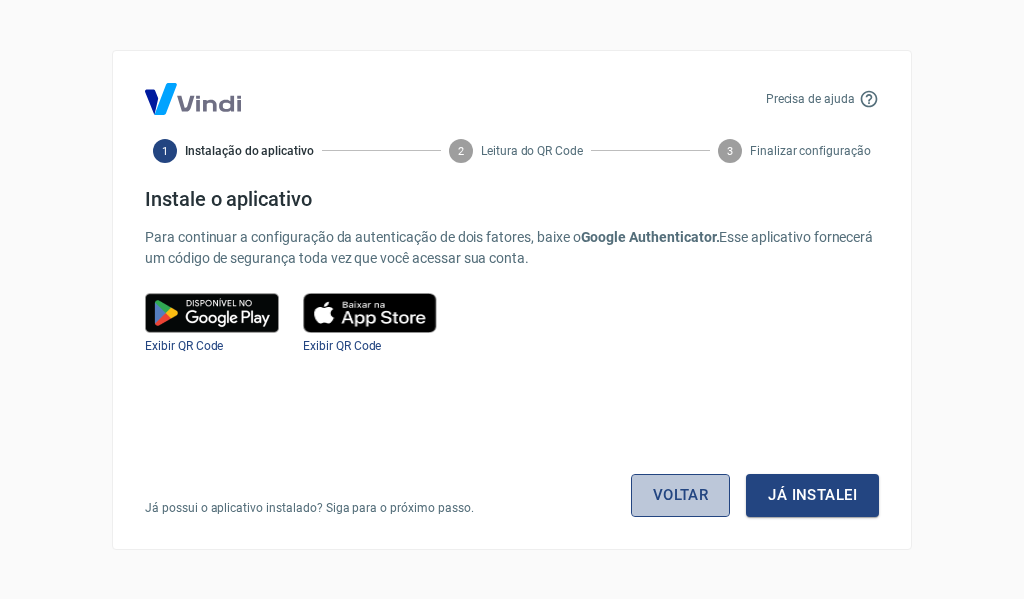 click on "Voltar" at bounding box center [681, 495] 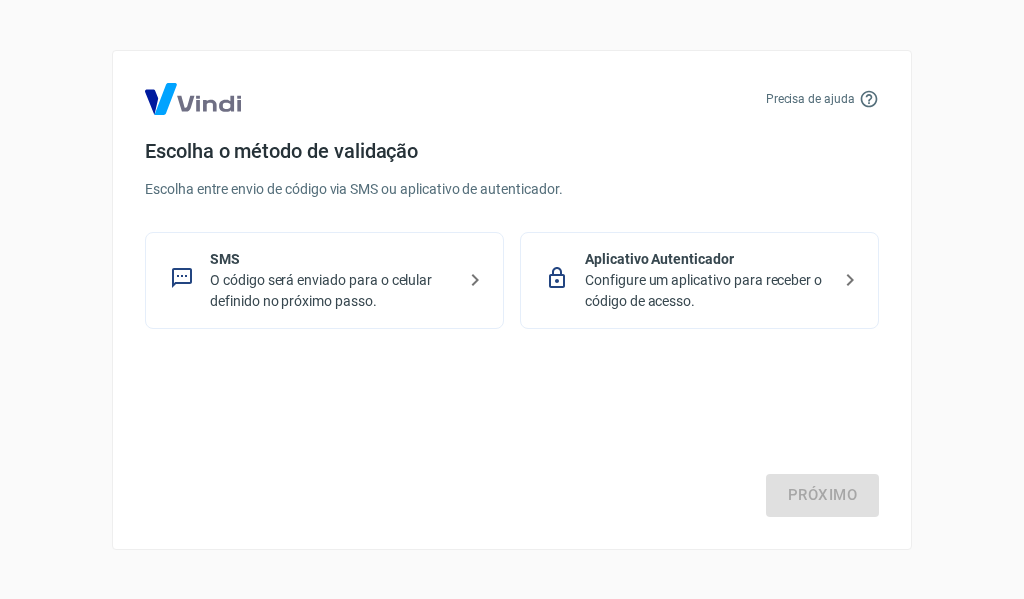 click on "O código será enviado para o celular definido no próximo passo." at bounding box center [332, 291] 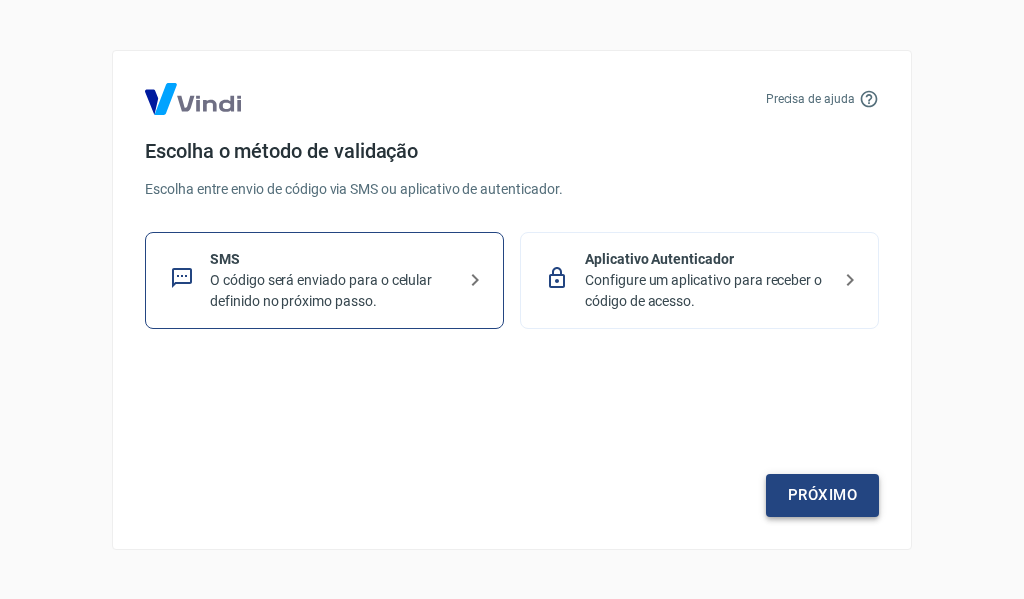 click on "Próximo" at bounding box center (822, 495) 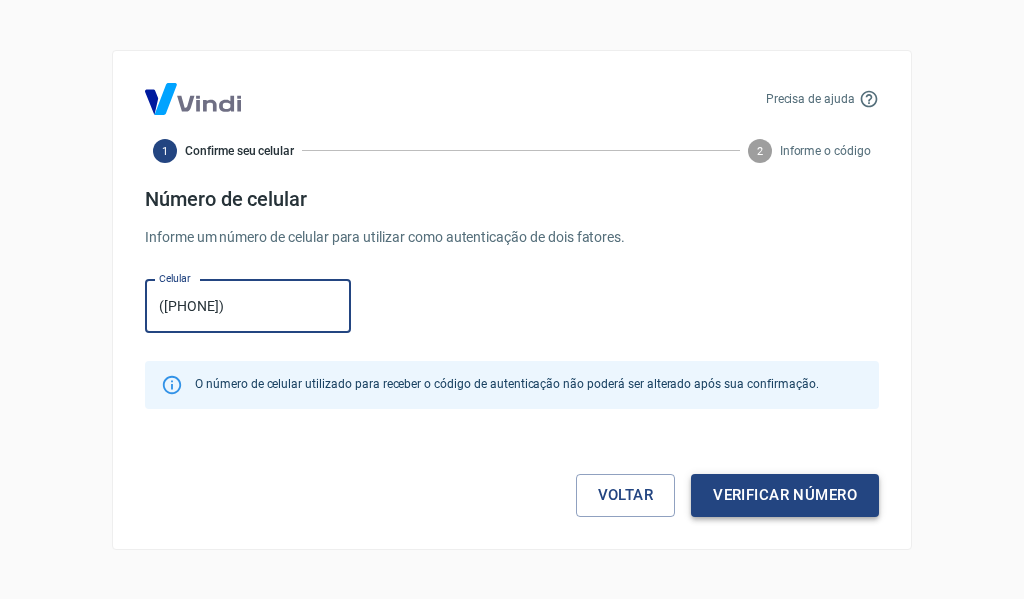type on "([PHONE])" 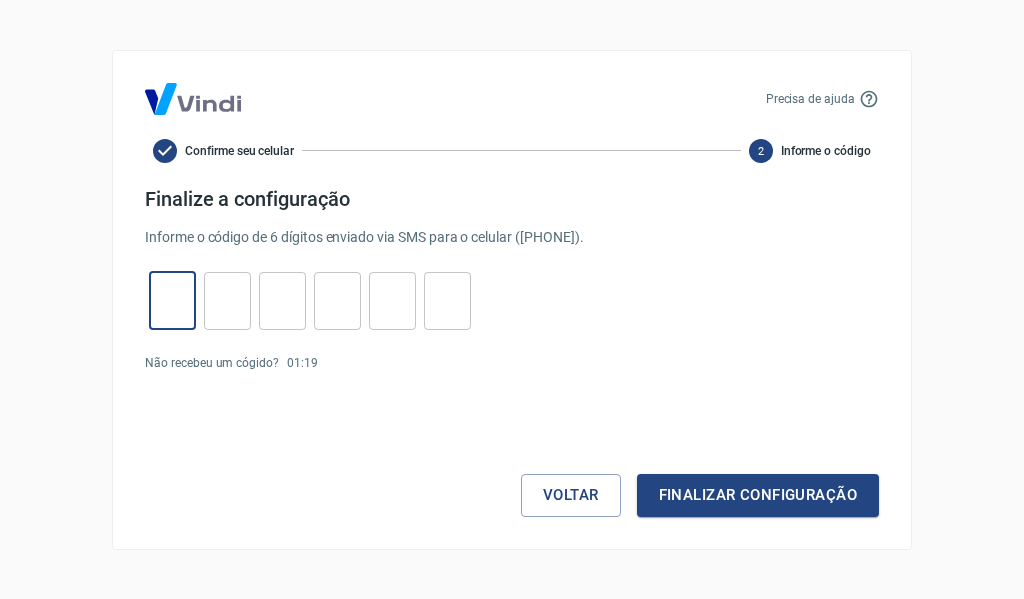 click at bounding box center (172, 300) 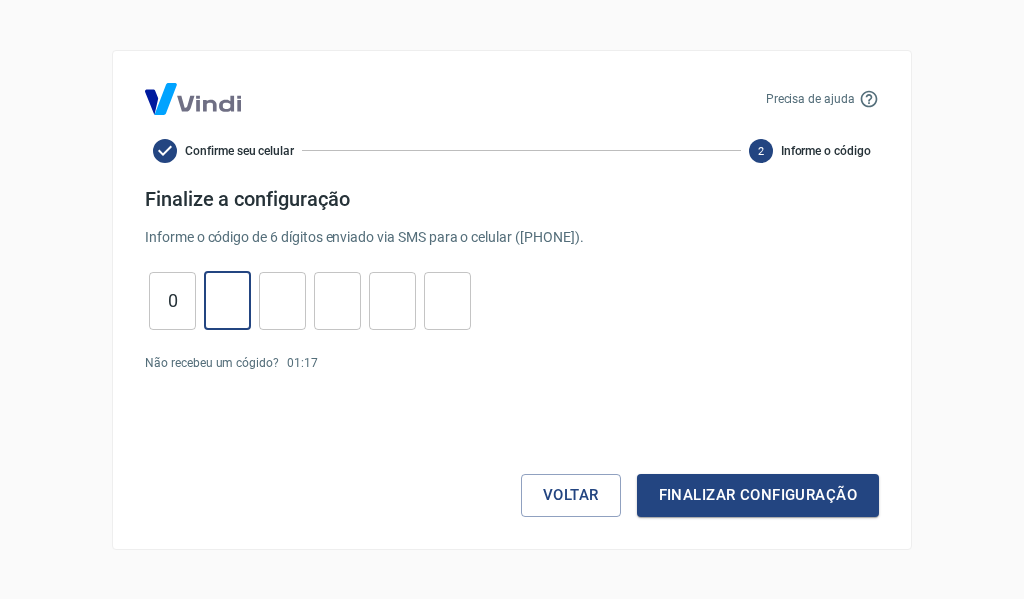 type on "0" 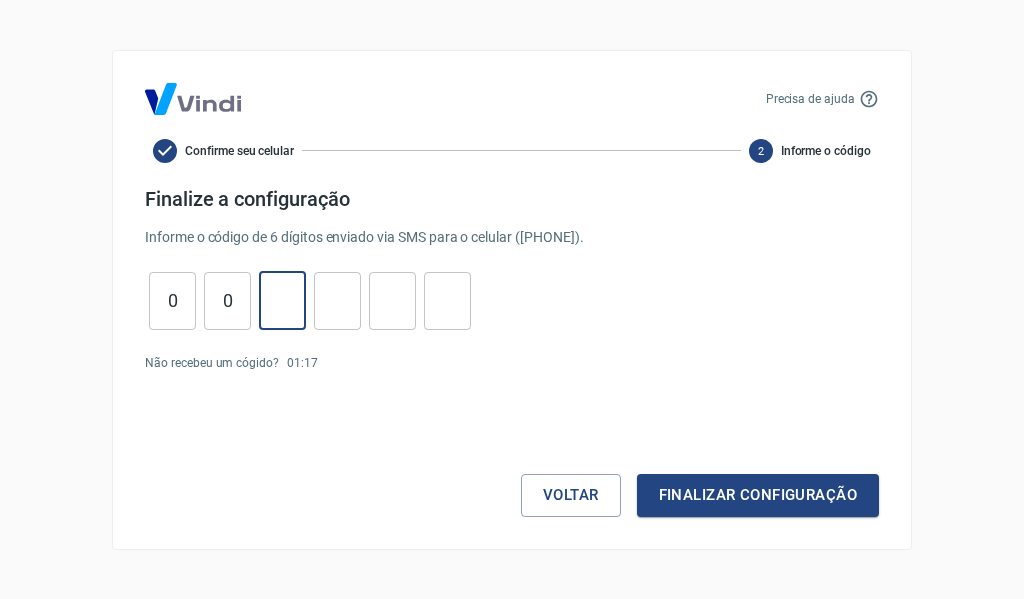 type on "2" 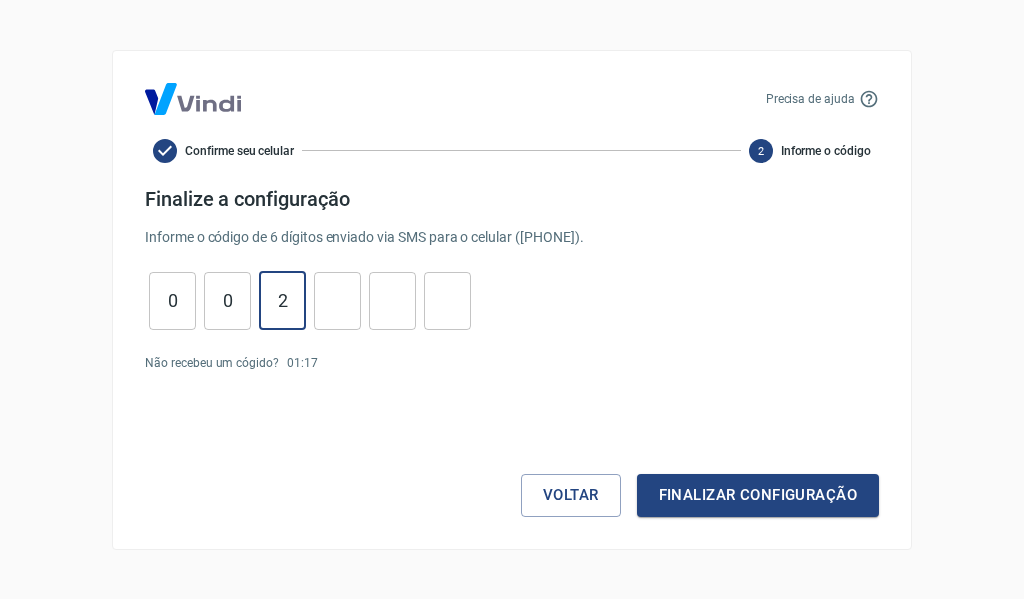 type on "5" 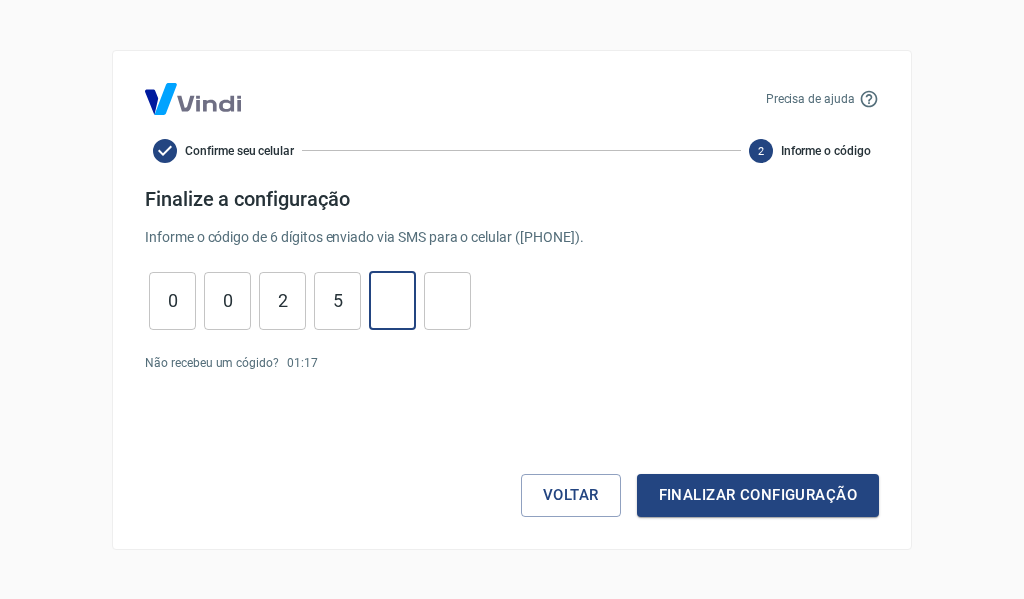 type on "0" 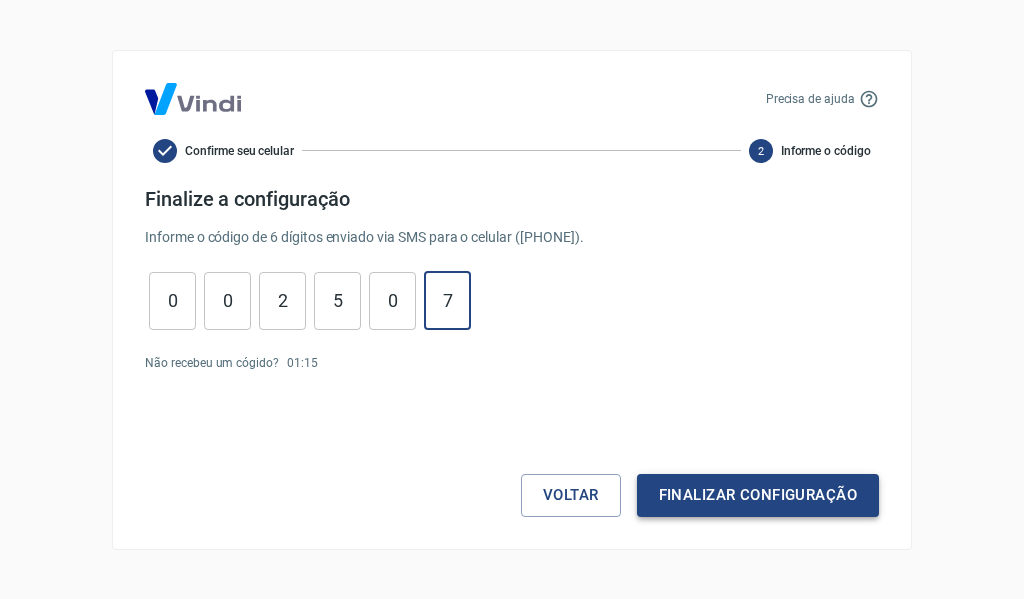 type on "7" 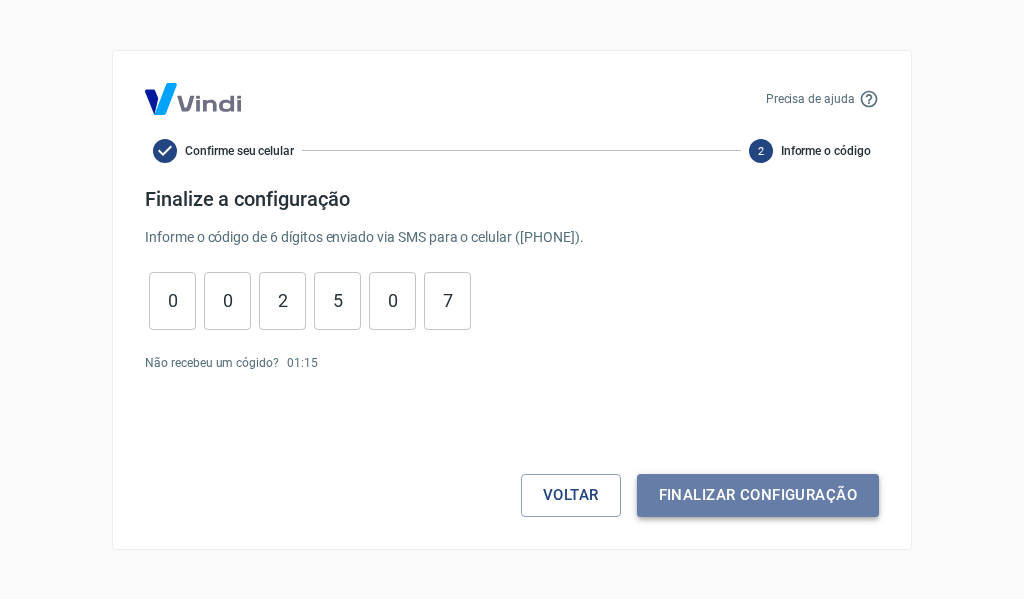 click on "Finalizar configuração" at bounding box center (758, 495) 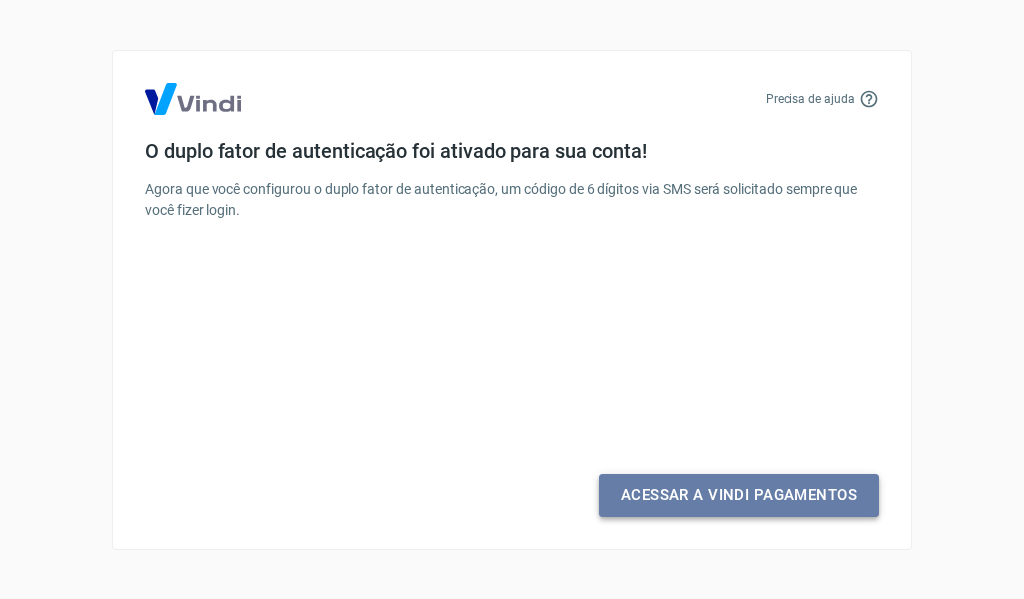 click on "Acessar a Vindi Pagamentos" at bounding box center (739, 495) 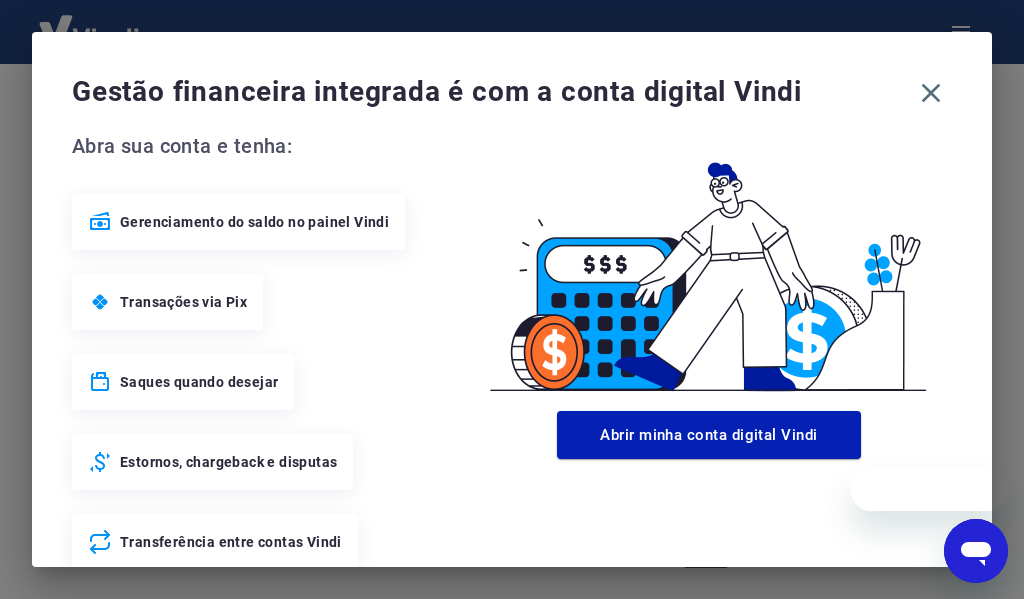 scroll, scrollTop: 0, scrollLeft: 0, axis: both 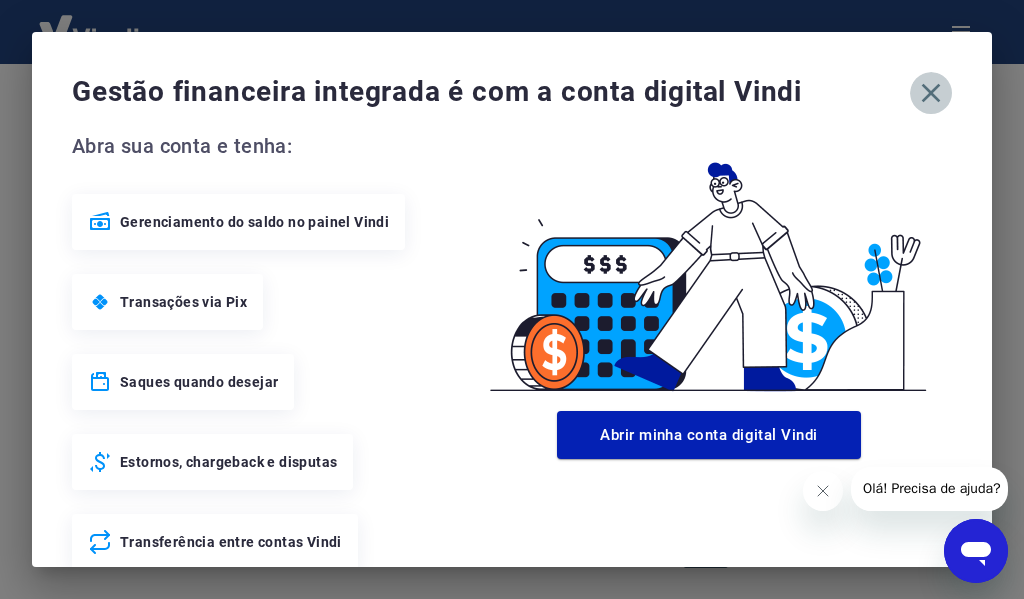 click 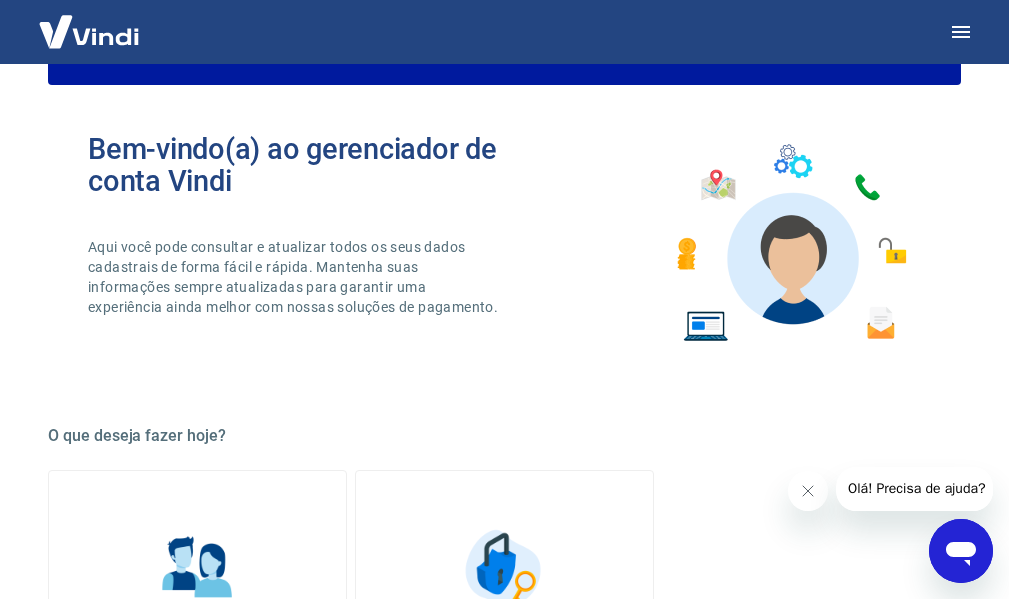 scroll, scrollTop: 0, scrollLeft: 0, axis: both 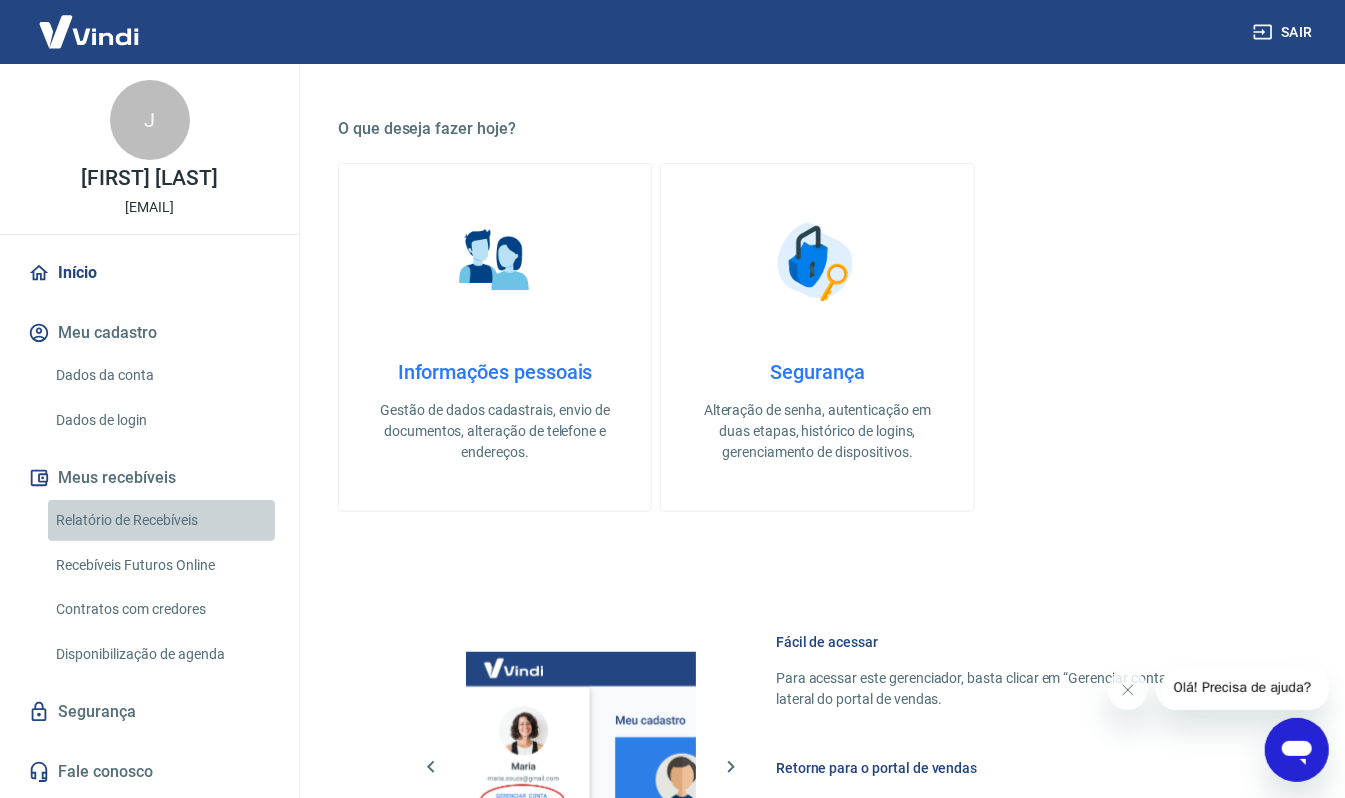 click on "Relatório de Recebíveis" at bounding box center (161, 520) 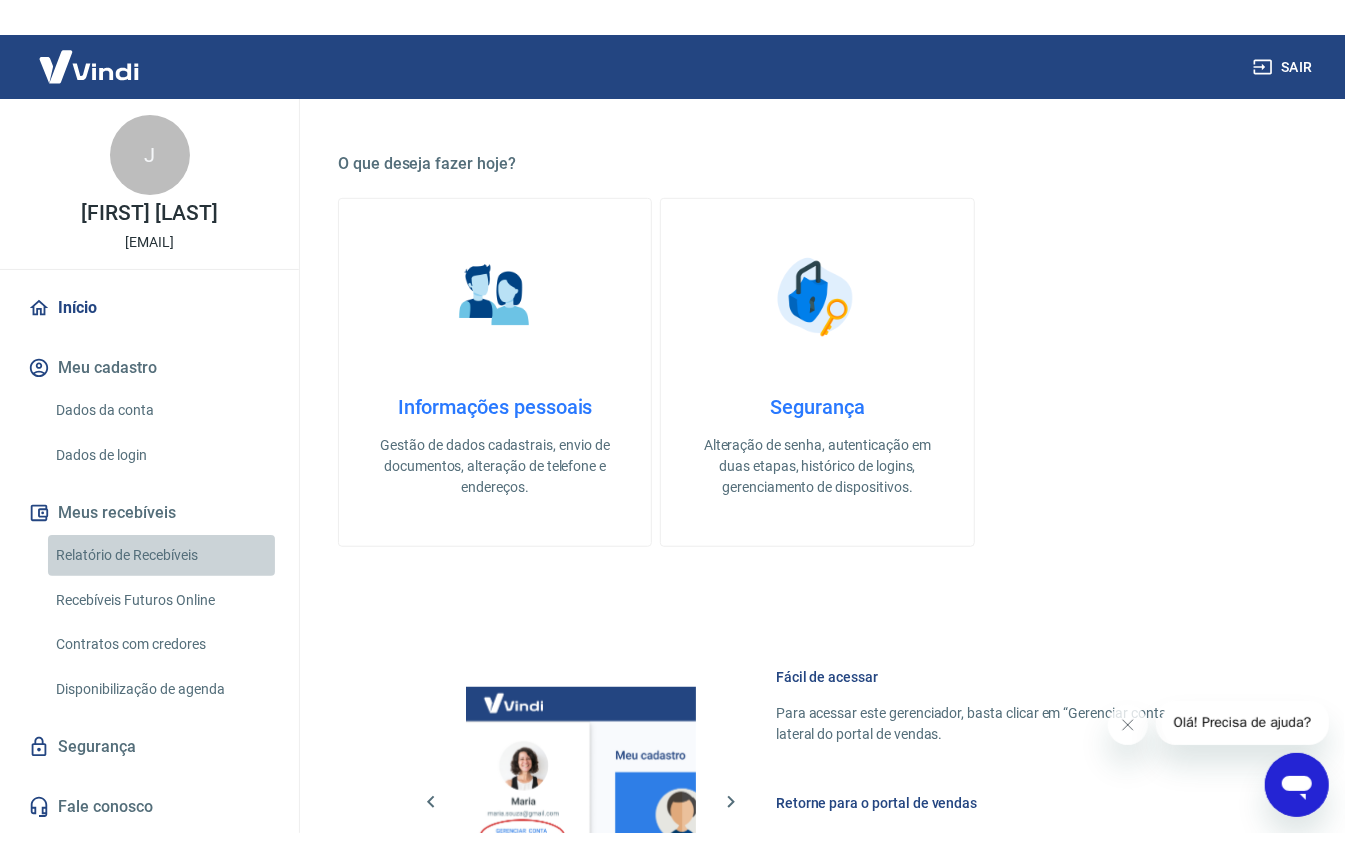scroll, scrollTop: 0, scrollLeft: 0, axis: both 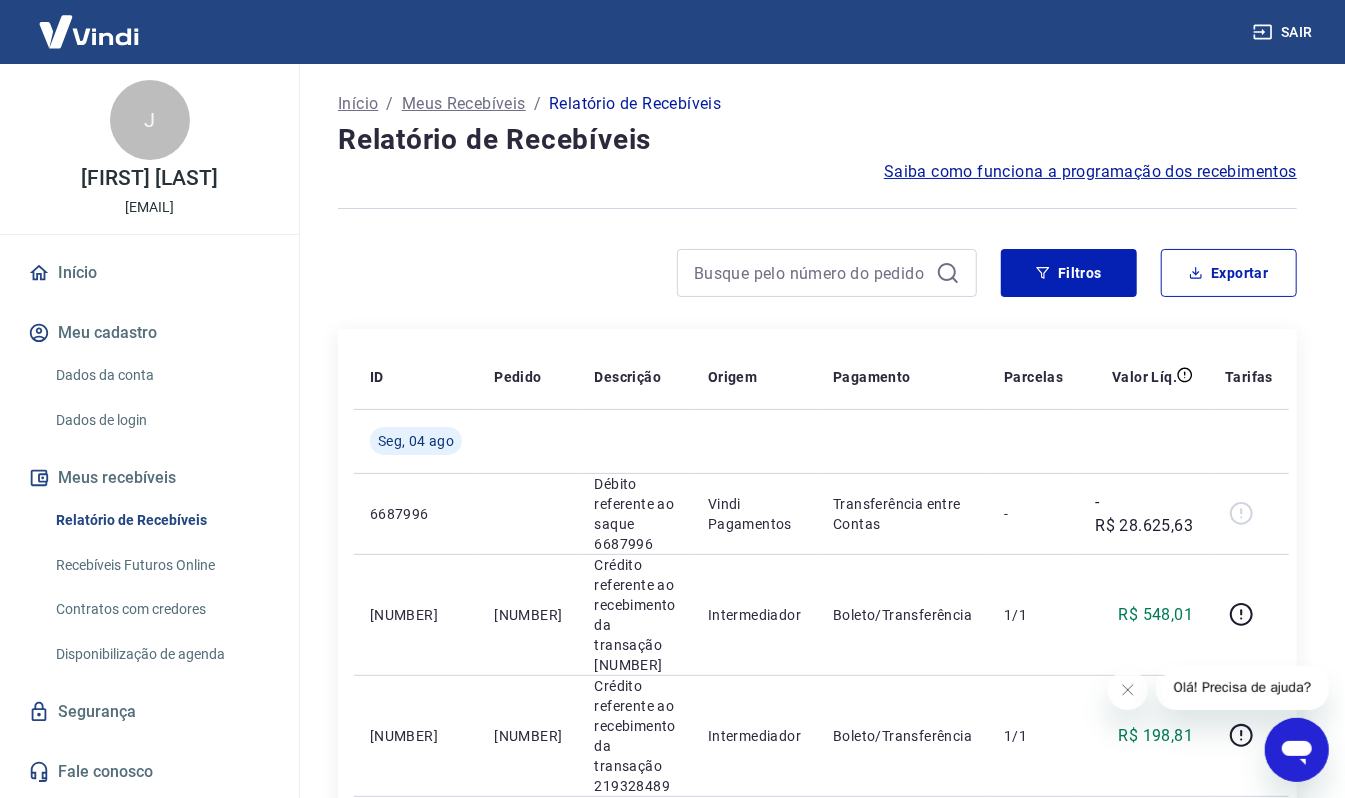 click on "Recebíveis Futuros Online" at bounding box center [161, 565] 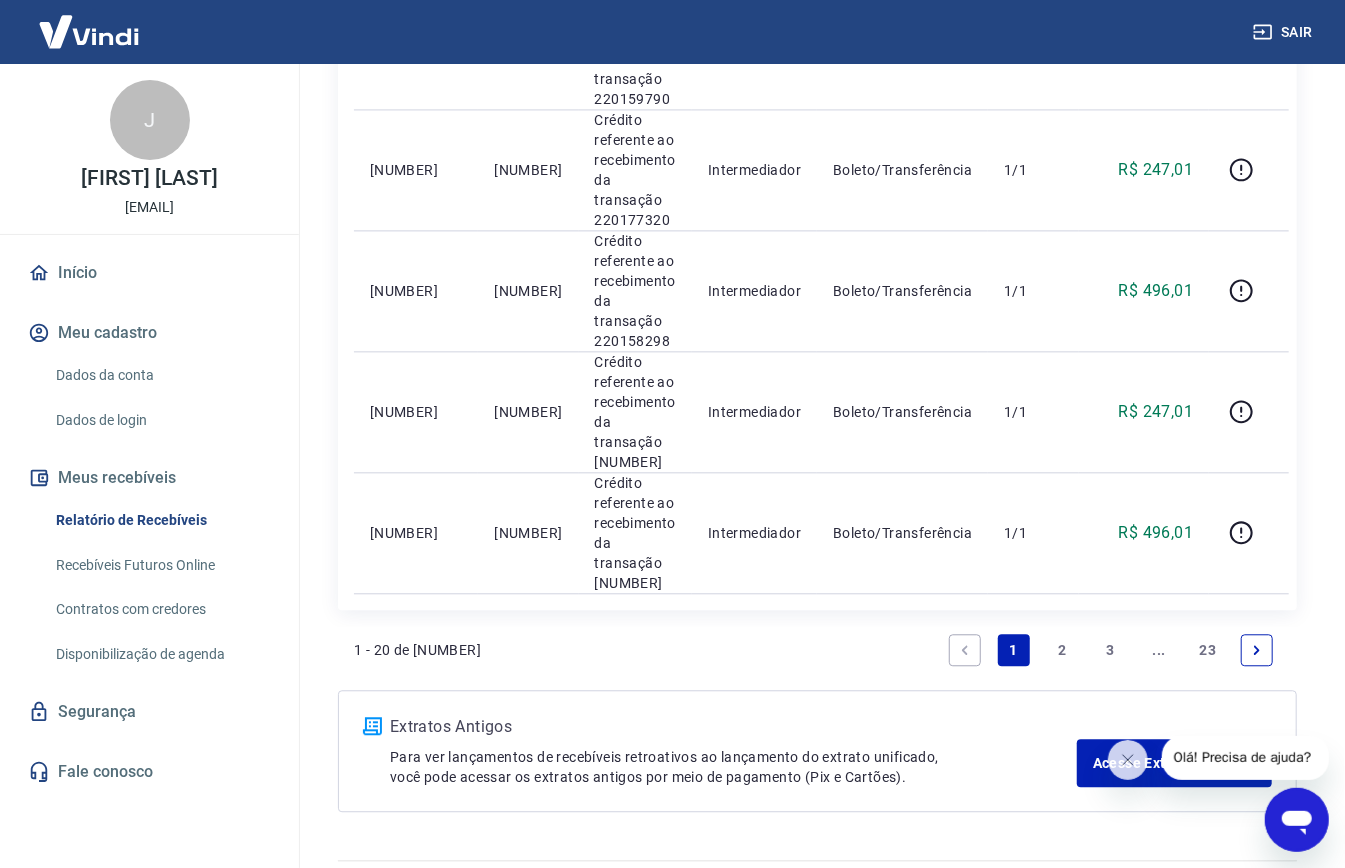 scroll, scrollTop: 2322, scrollLeft: 0, axis: vertical 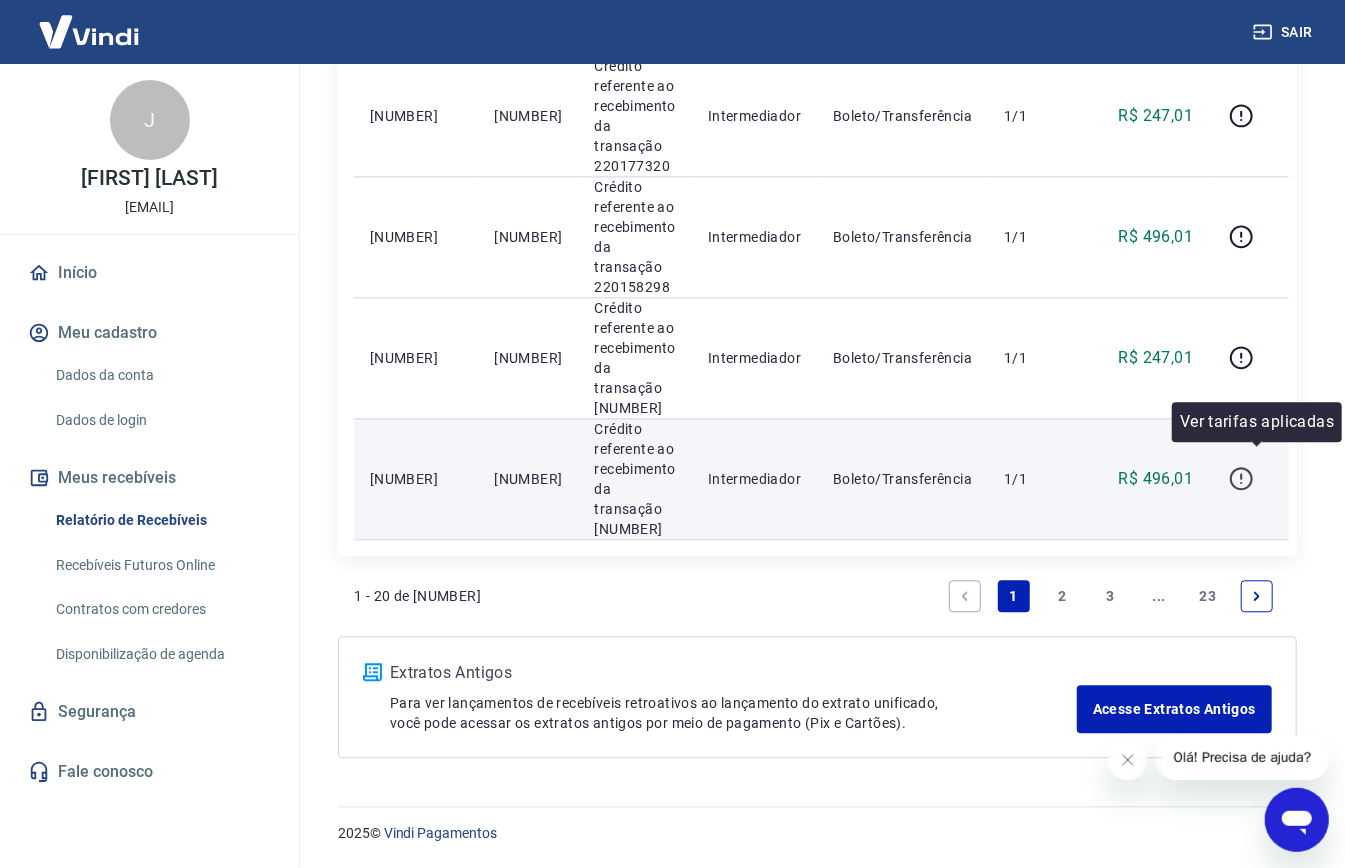 click 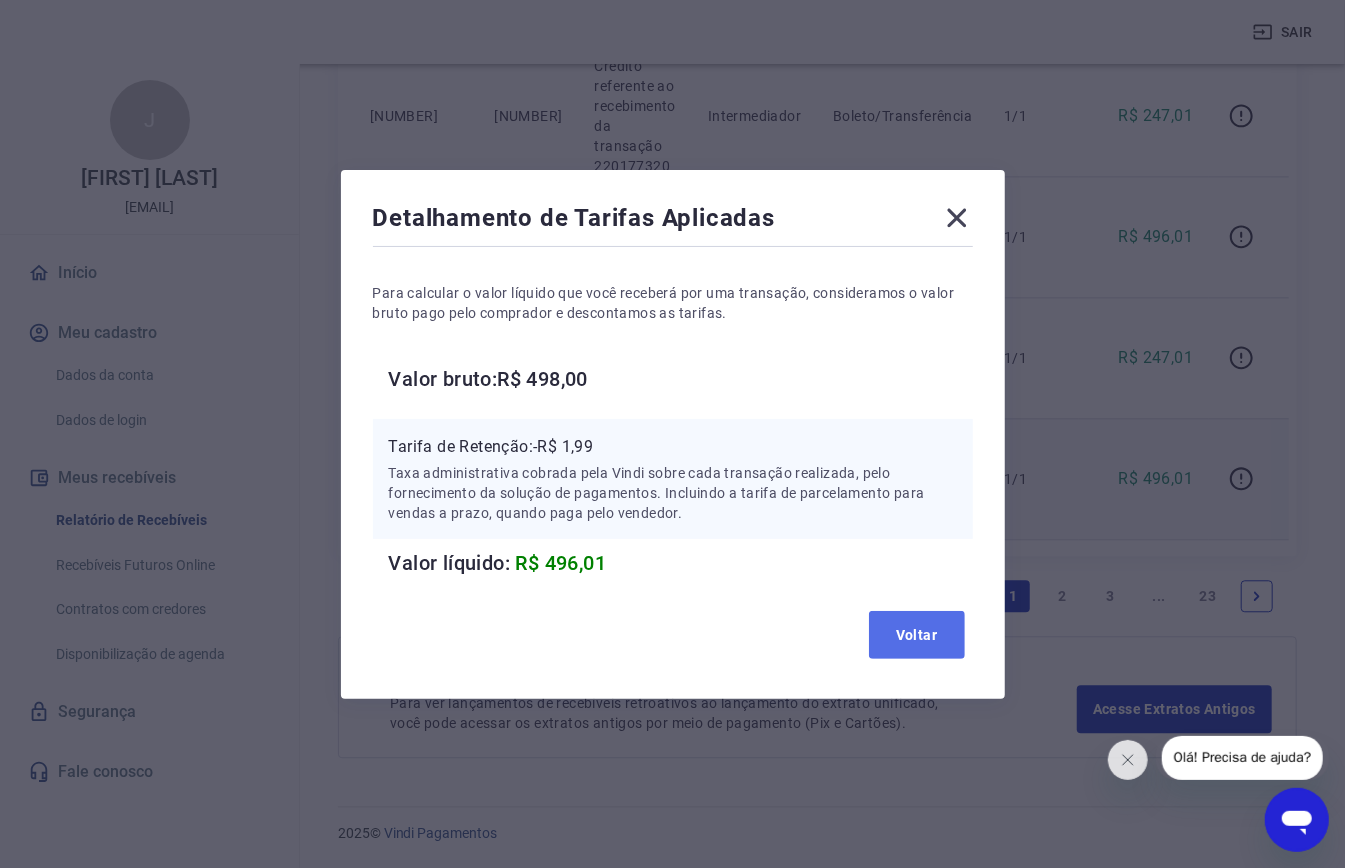 click on "Voltar" at bounding box center [917, 635] 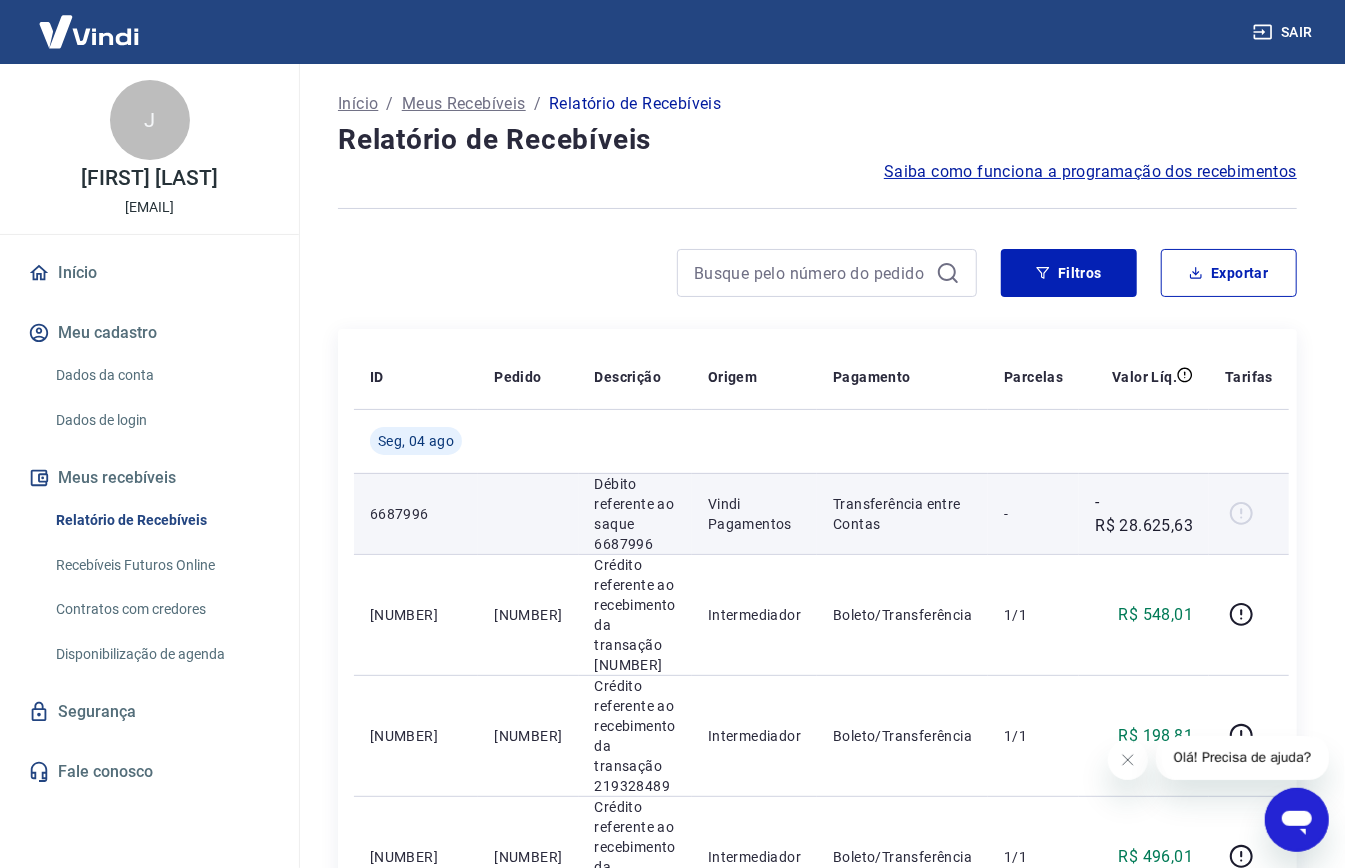 scroll, scrollTop: 889, scrollLeft: 0, axis: vertical 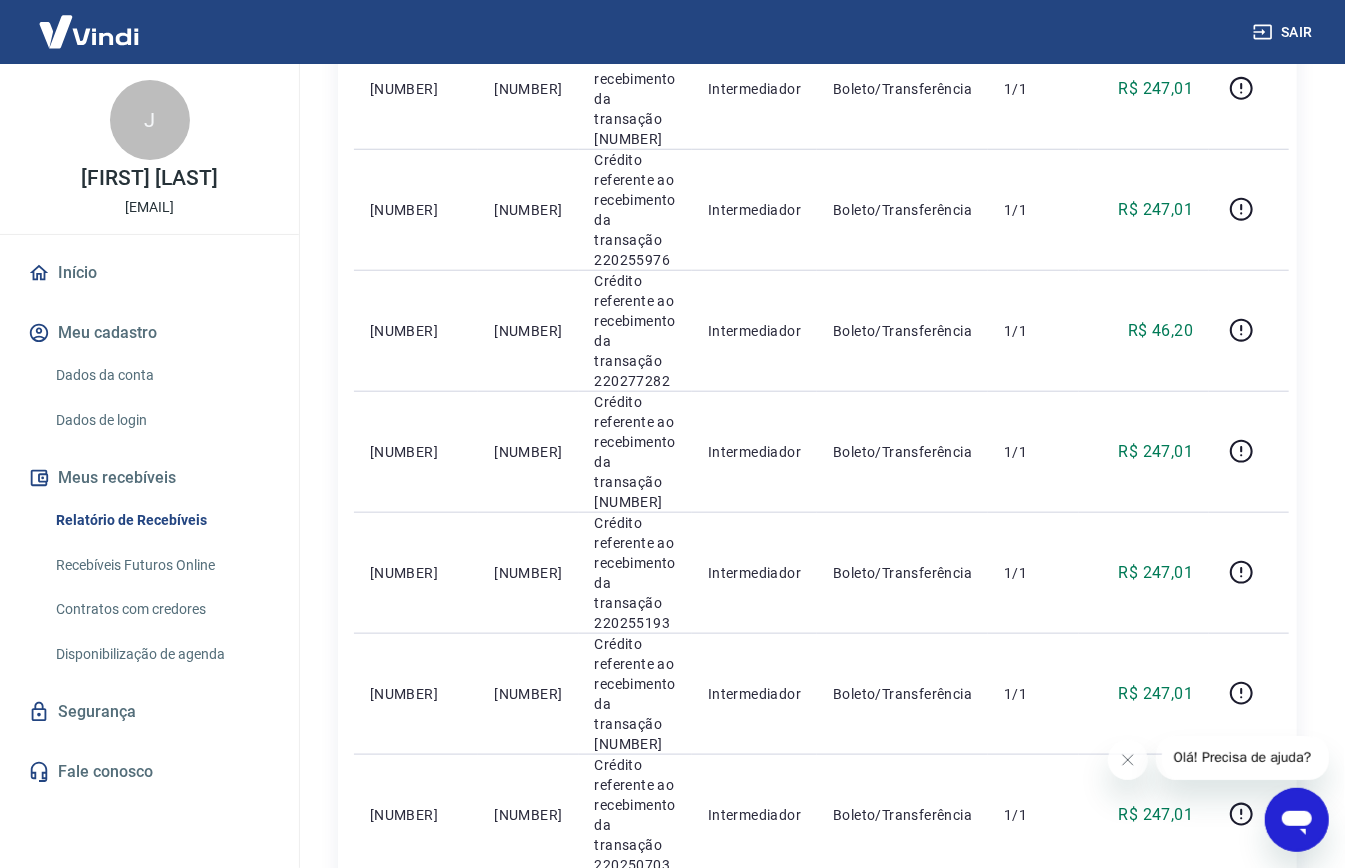 click on "Recebíveis Futuros Online" at bounding box center [161, 565] 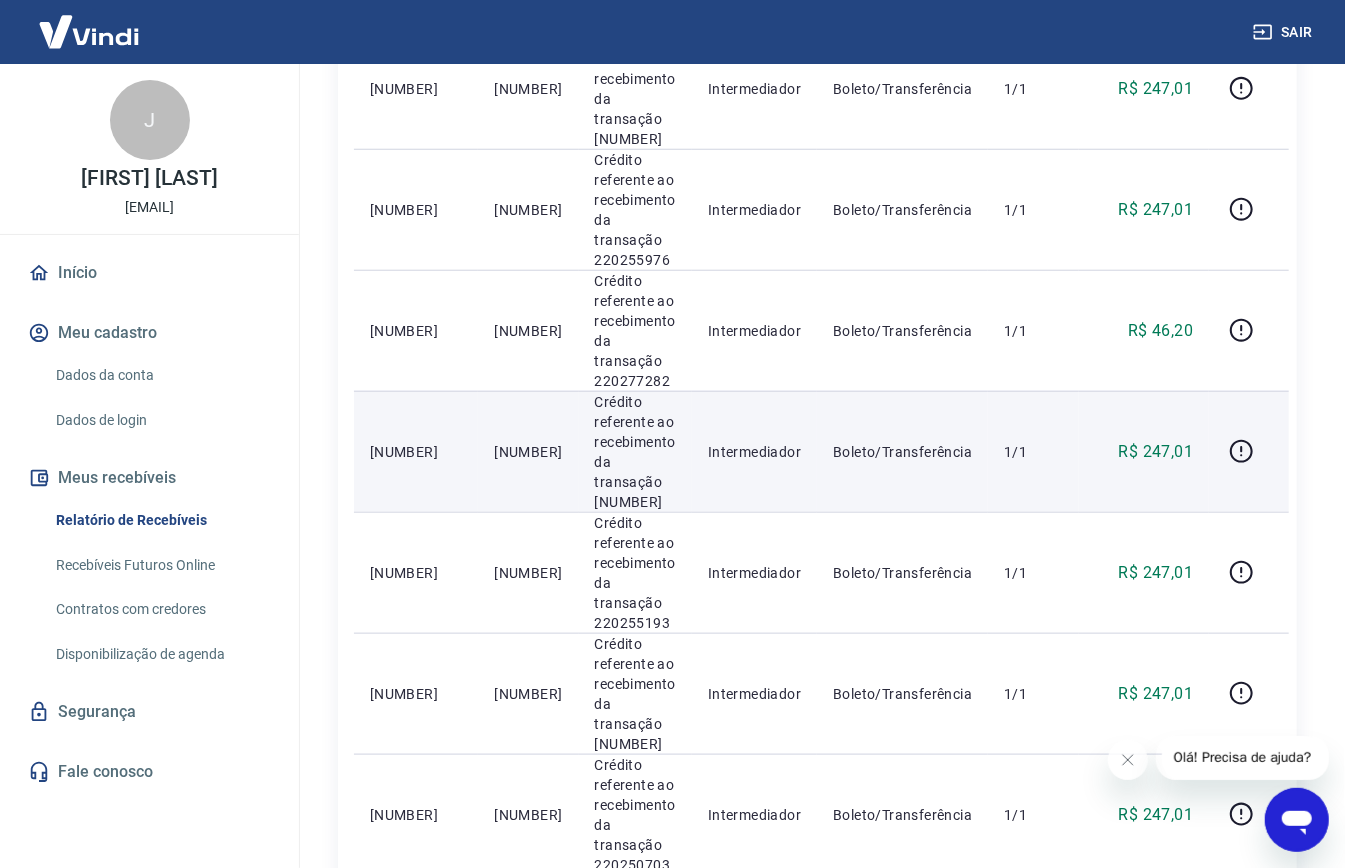 scroll, scrollTop: 0, scrollLeft: 0, axis: both 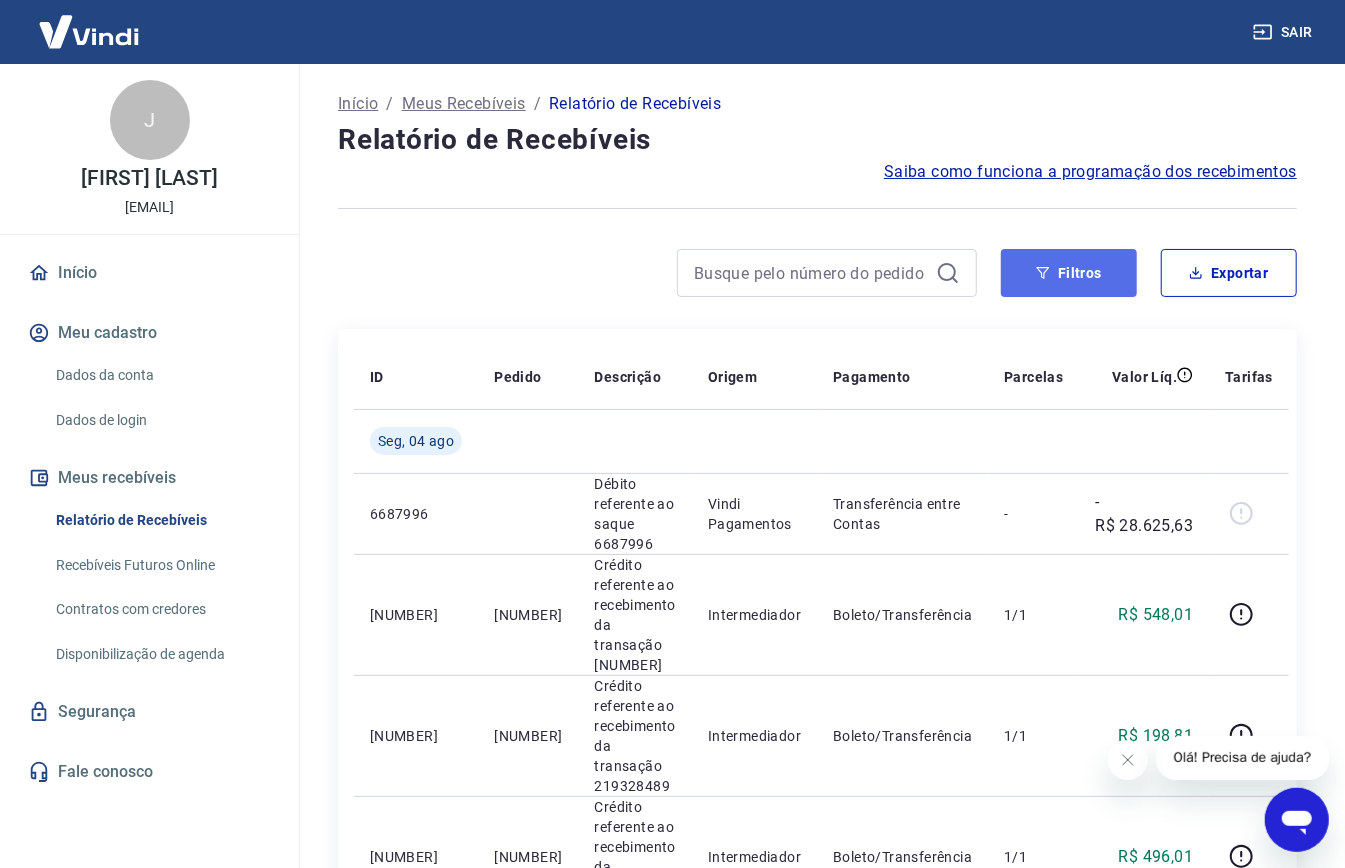 click on "Filtros" at bounding box center [1069, 273] 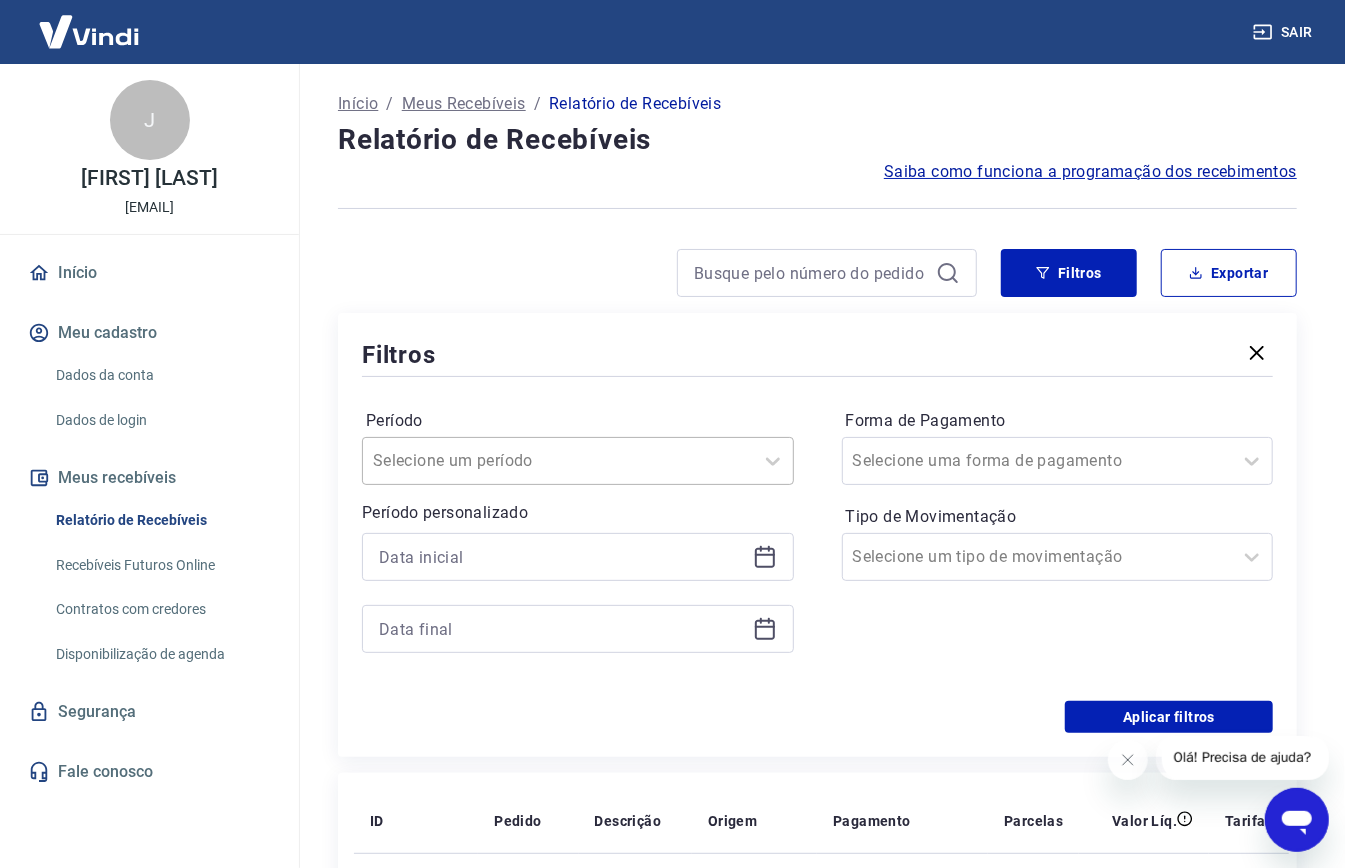 click on "Período" at bounding box center [474, 461] 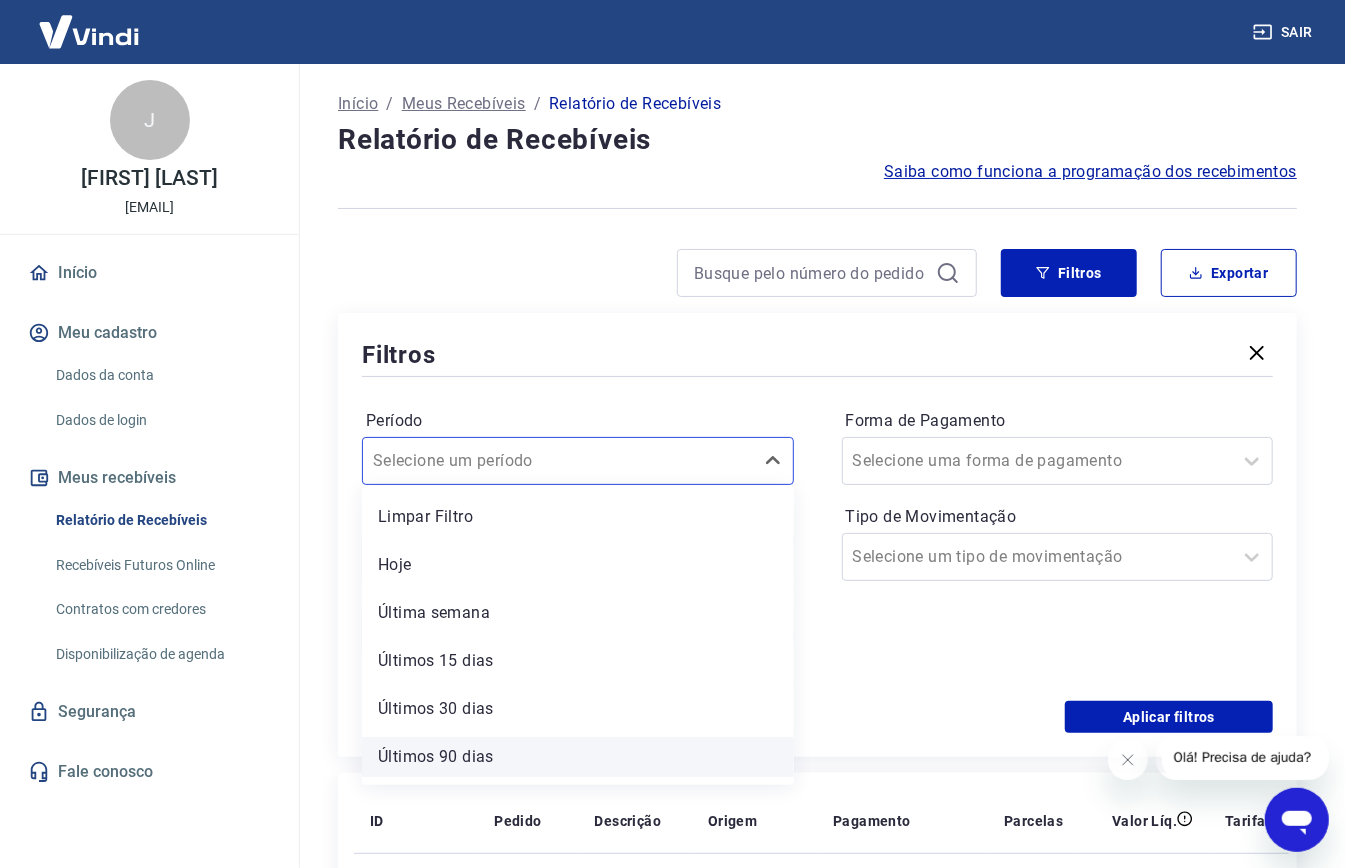 click on "Últimos 90 dias" at bounding box center [578, 757] 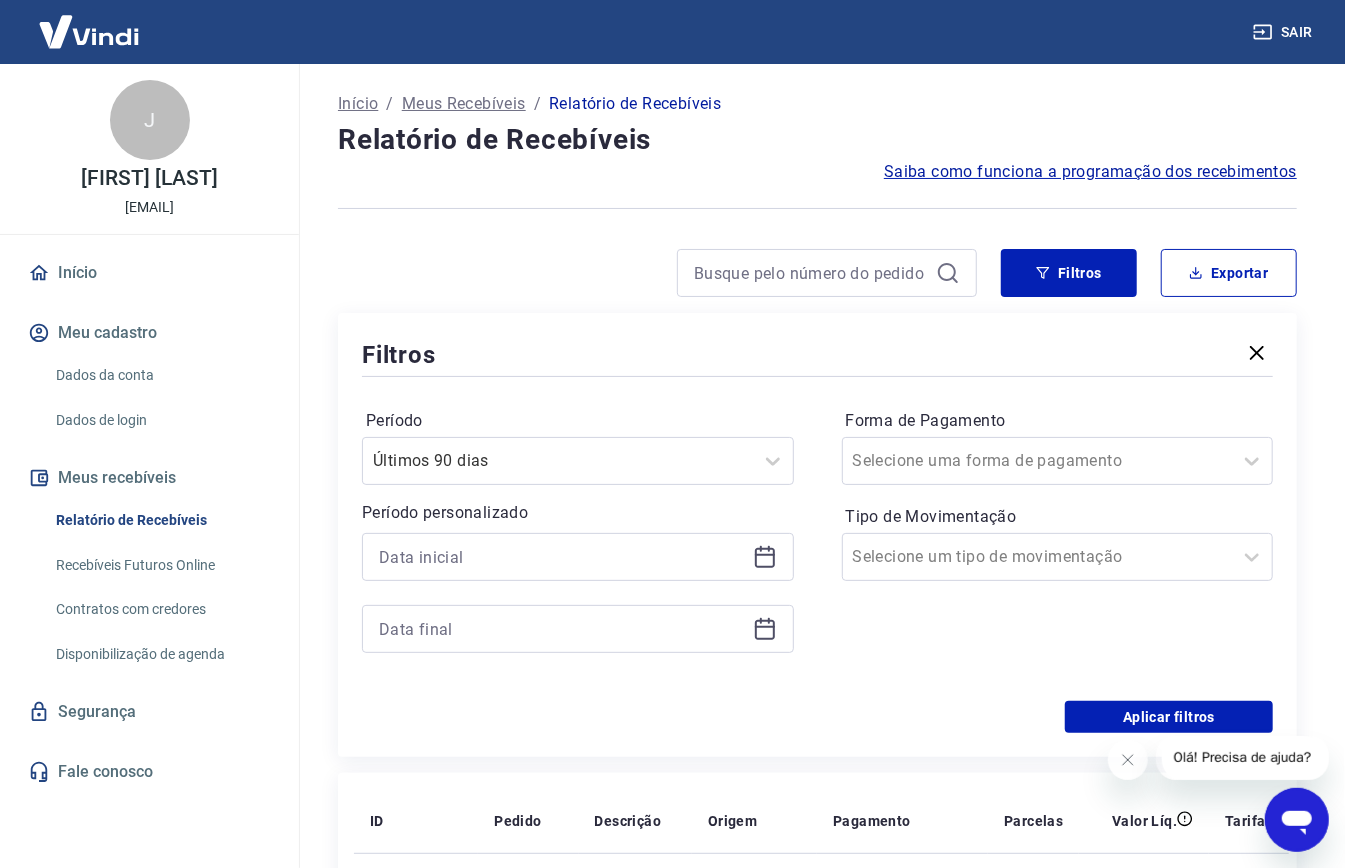 click on "Início / Meus Recebíveis / Relatório de Recebíveis Relatório de Recebíveis Saiba como funciona a programação dos recebimentos Saiba como funciona a programação dos recebimentos Filtros Exportar Filtros Período Últimos 90 dias Período personalizado Forma de Pagamento Selecione uma forma de pagamento Tipo de Movimentação Selecione um tipo de movimentação Aplicar filtros ID Pedido Descrição Origem Pagamento Parcelas Valor Líq. Tarifas Seg, 04 ago 6687996 Débito referente ao saque 6687996 Vindi Pagamentos Transferência entre Contas - -R$ 28.625,63 220570587 753824570 Crédito referente ao recebimento da transação 220570587 Intermediador Boleto/Transferência 1/1 R$ 548,01 219328489 749855416 Crédito referente ao recebimento da transação 219328489 Intermediador Boleto/Transferência 1/1 R$ 198,81 220313416 753060091 Crédito referente ao recebimento da transação 220313416 Intermediador Boleto/Transferência 1/1 R$ 496,01 220256932 752951018 Intermediador Boleto/Transferência 1/1 1" at bounding box center [817, 1802] 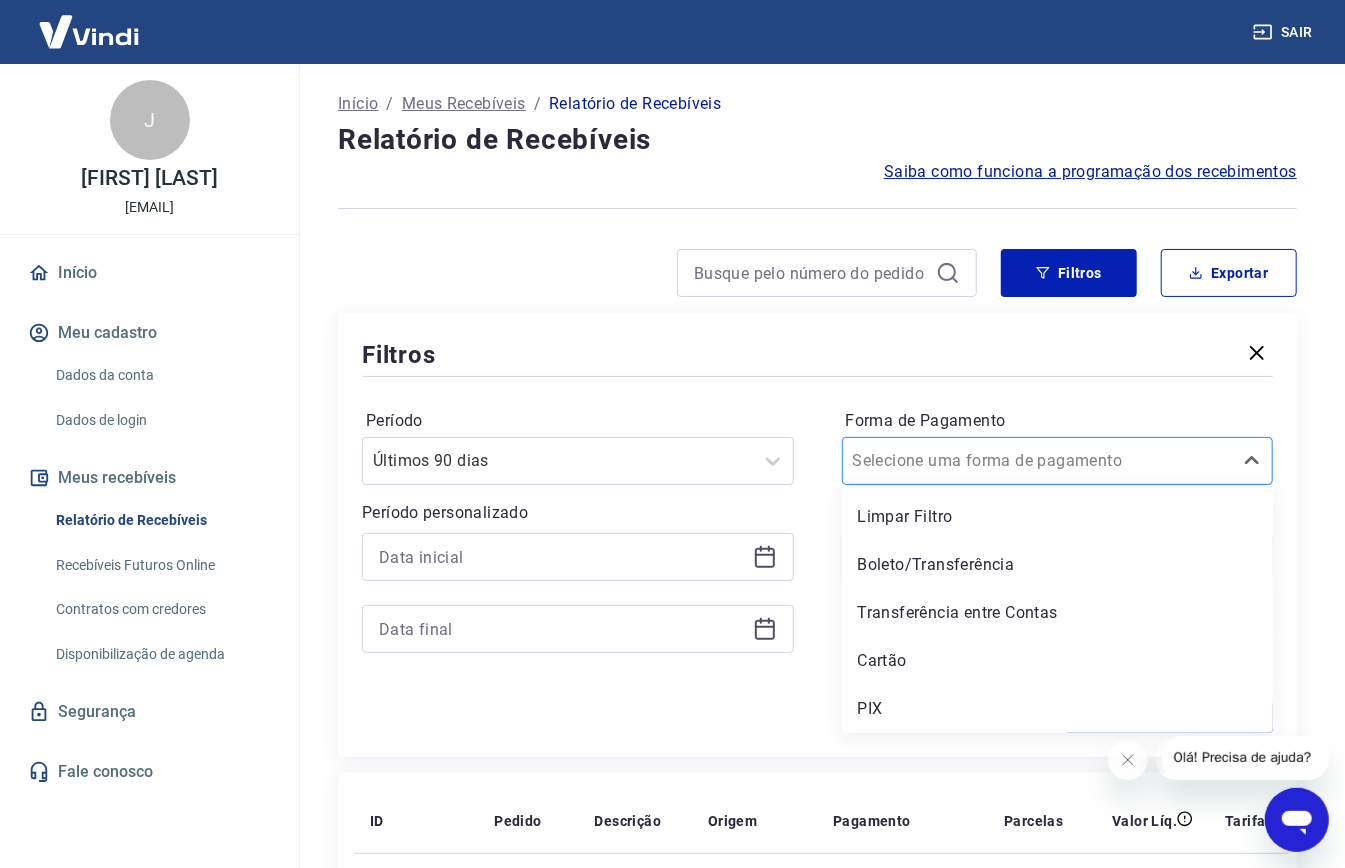 click on "Forma de Pagamento" at bounding box center [954, 461] 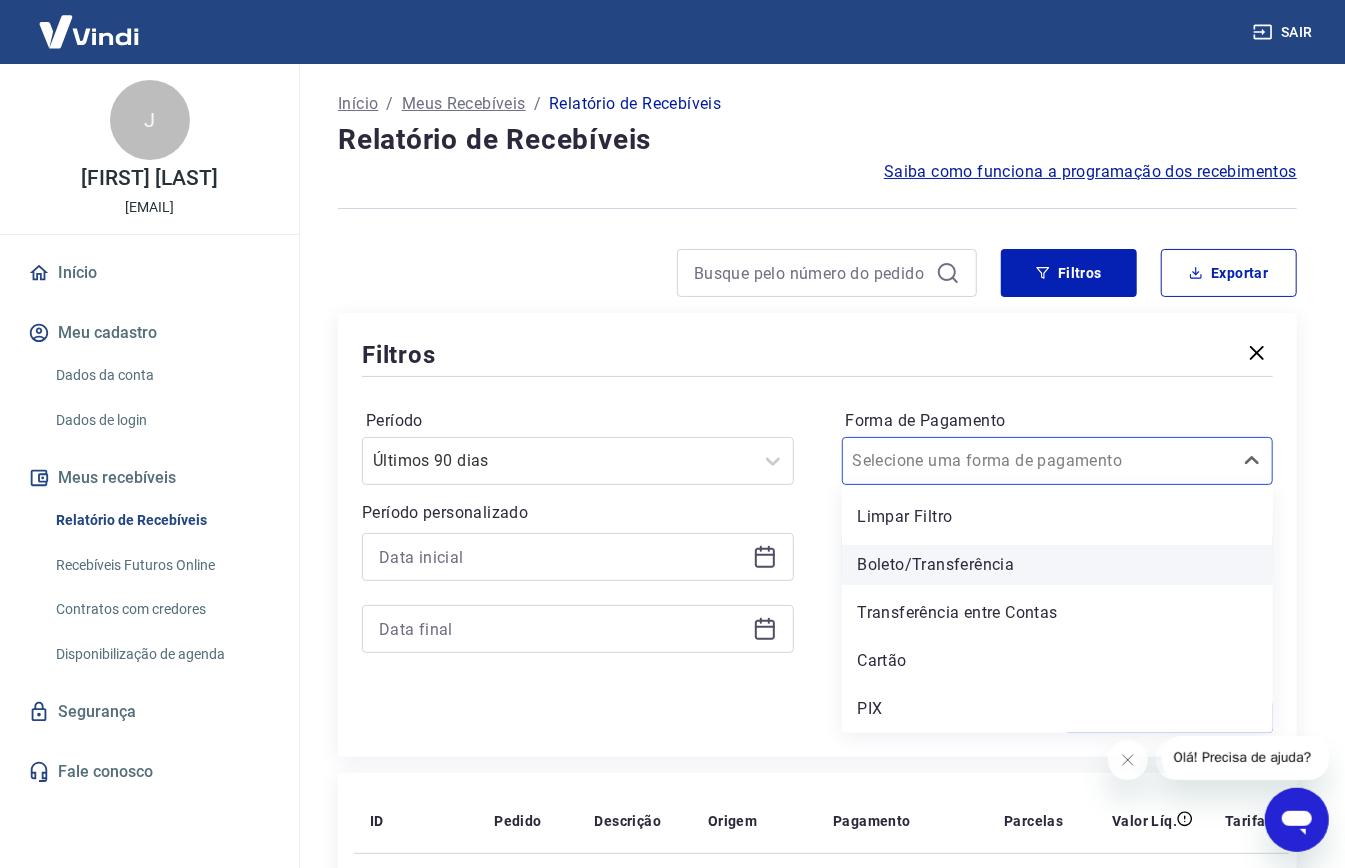 click on "Boleto/Transferência" at bounding box center (1058, 565) 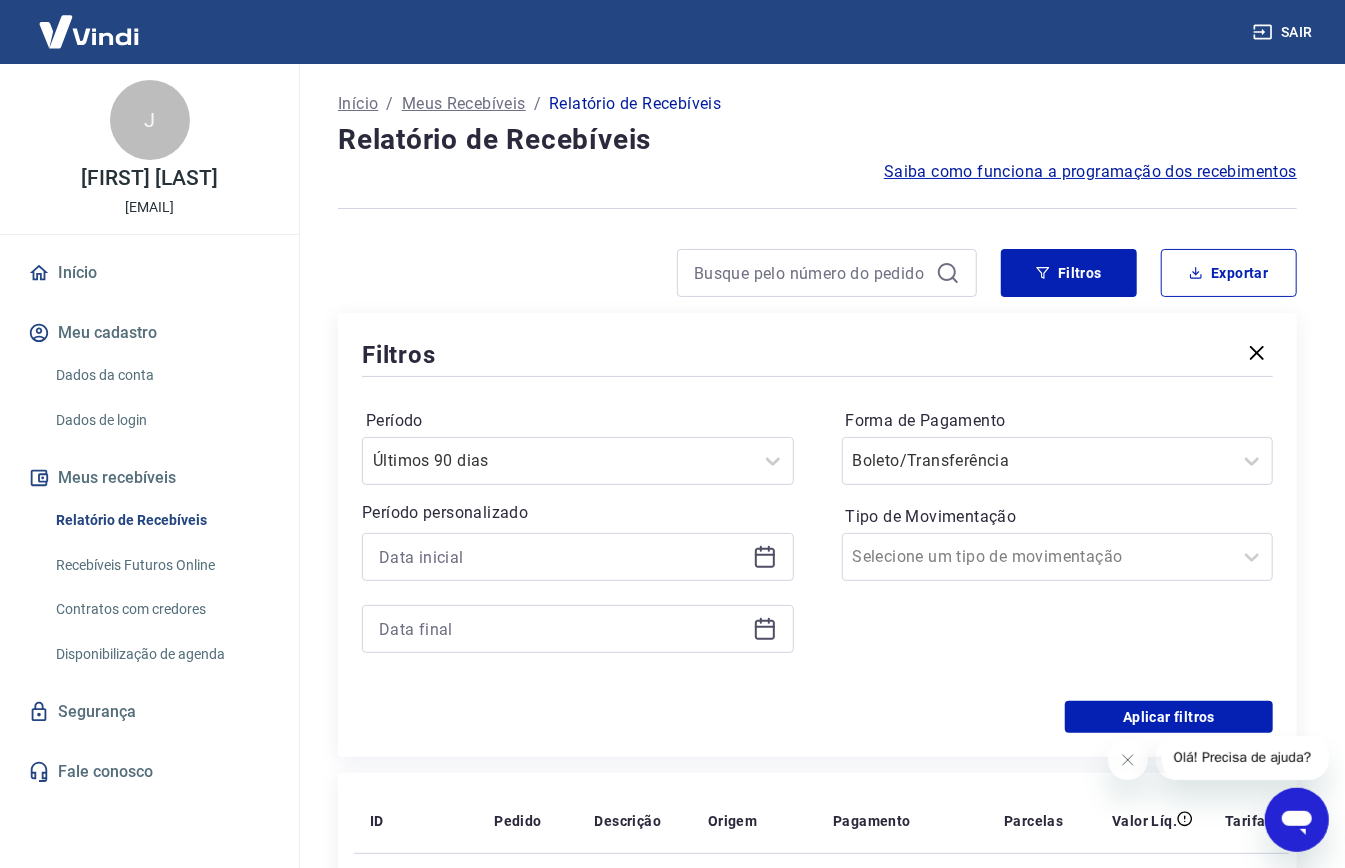 click on "Aplicar filtros" at bounding box center [817, 717] 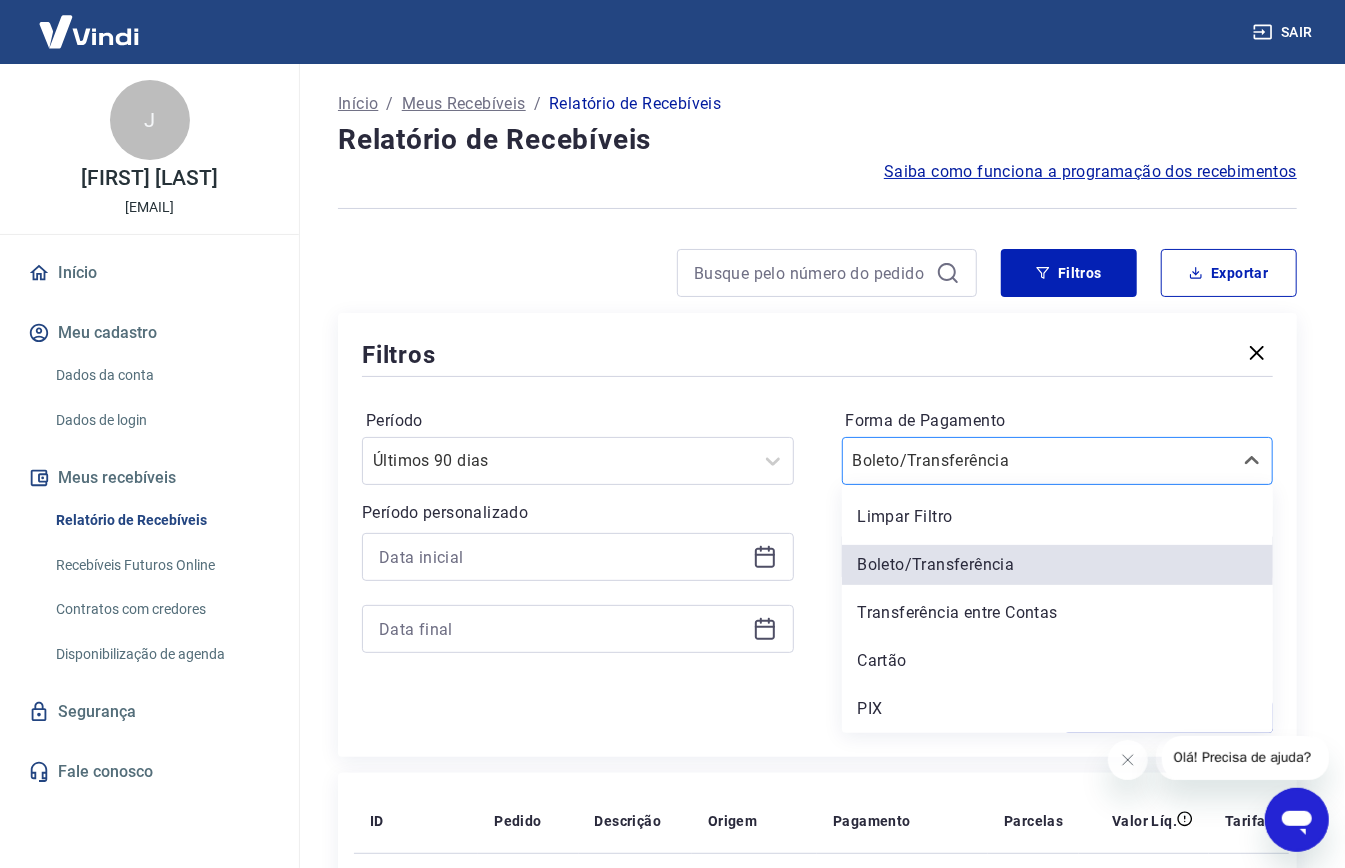 click at bounding box center (1038, 461) 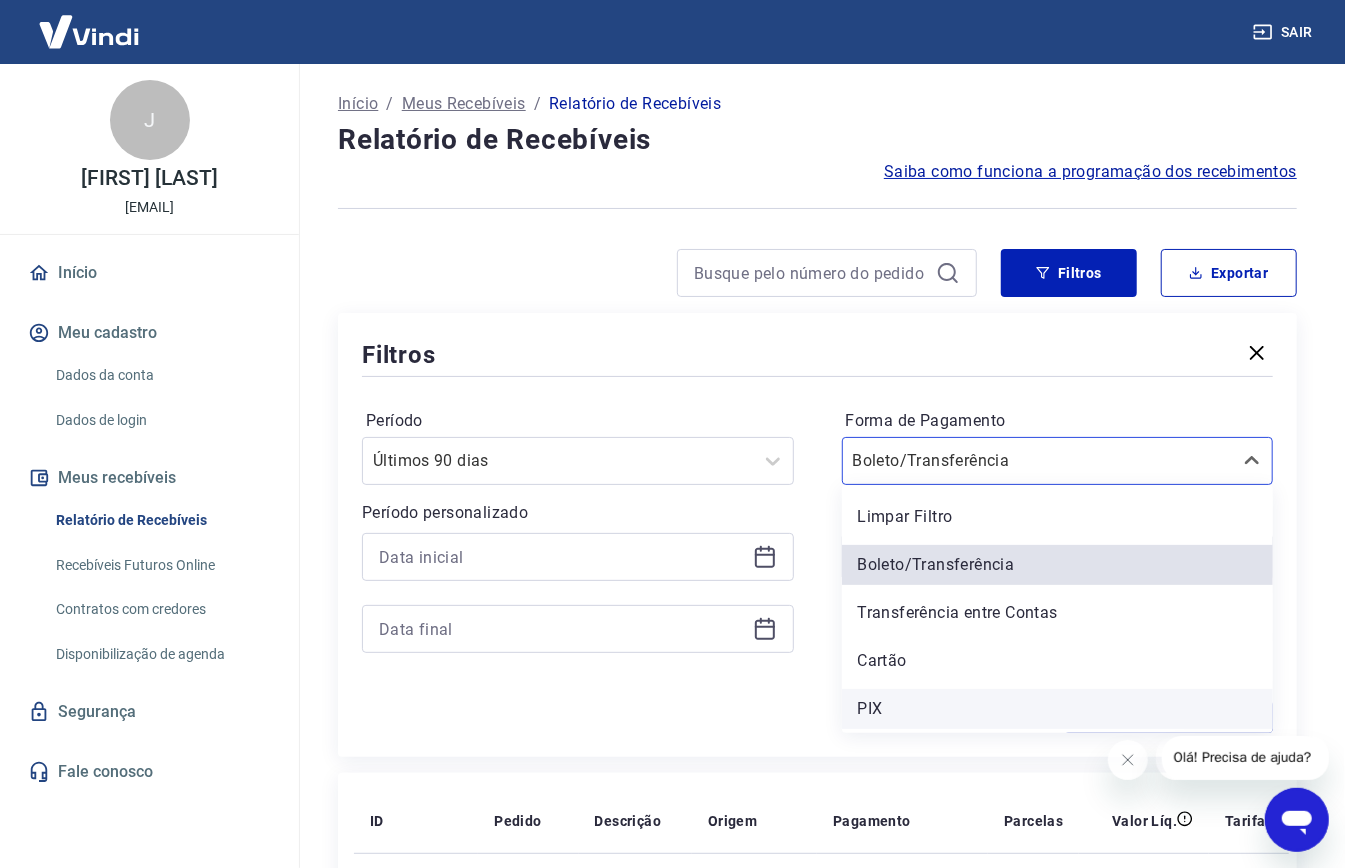 click on "PIX" at bounding box center (1058, 709) 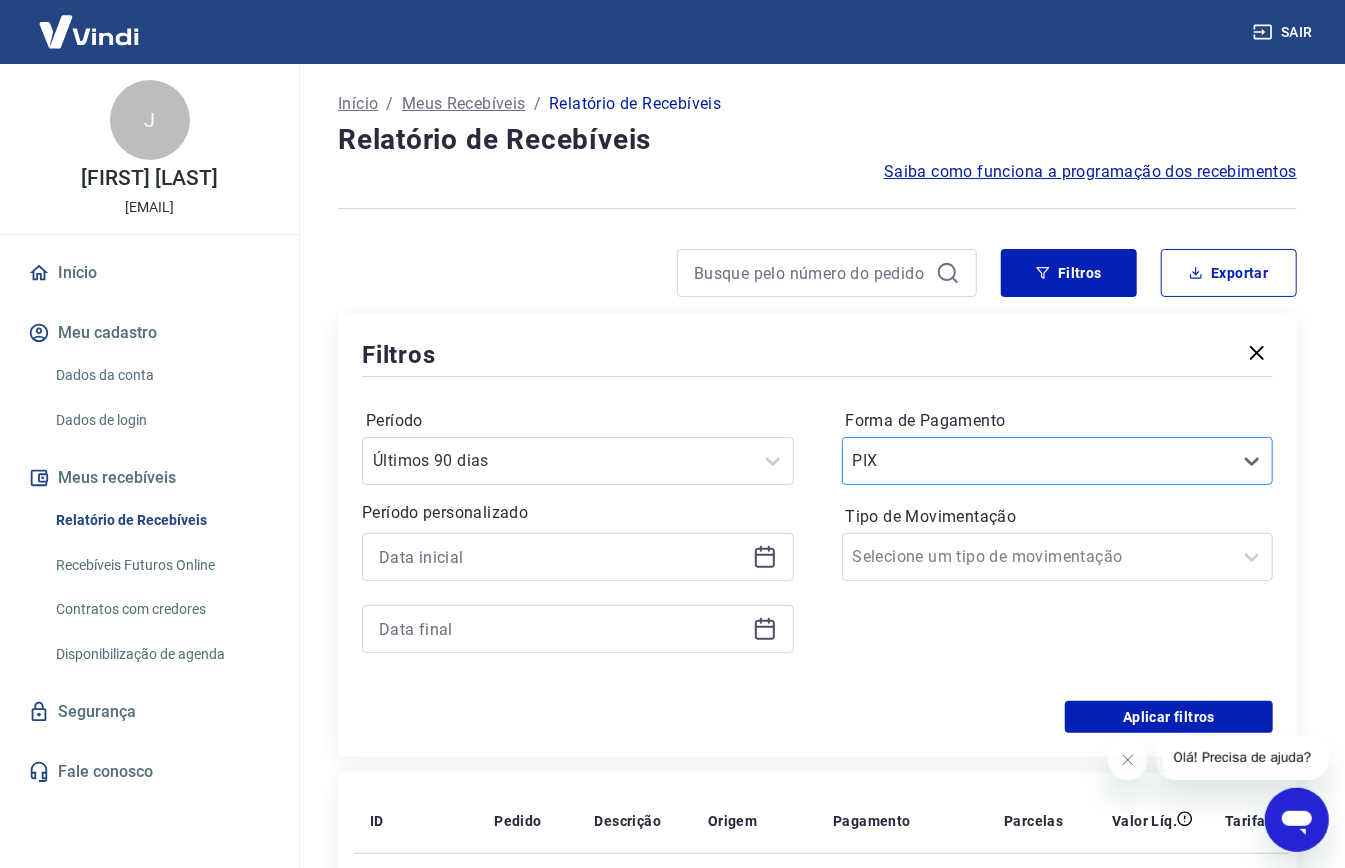 click at bounding box center [1038, 461] 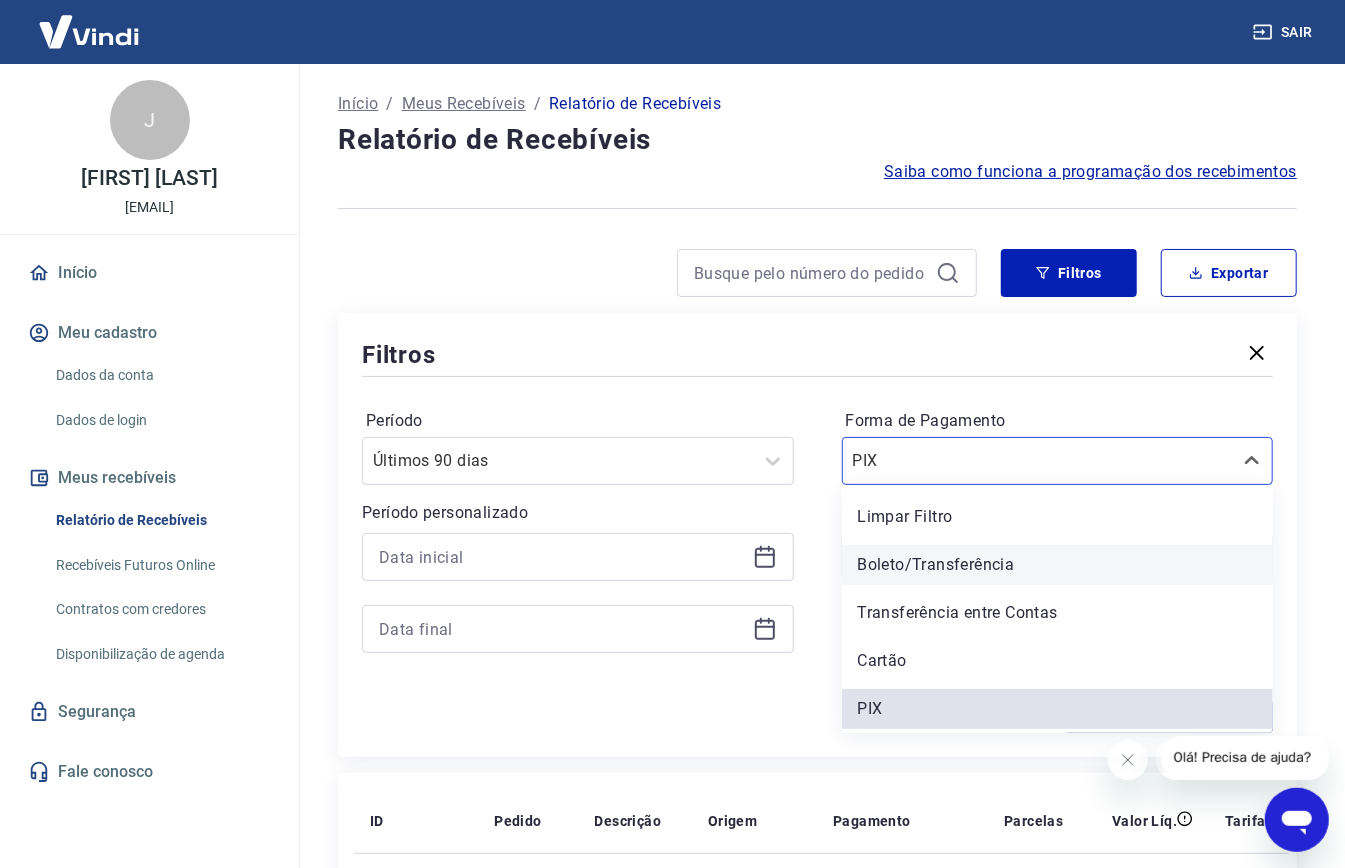 click on "Boleto/Transferência" at bounding box center [1058, 565] 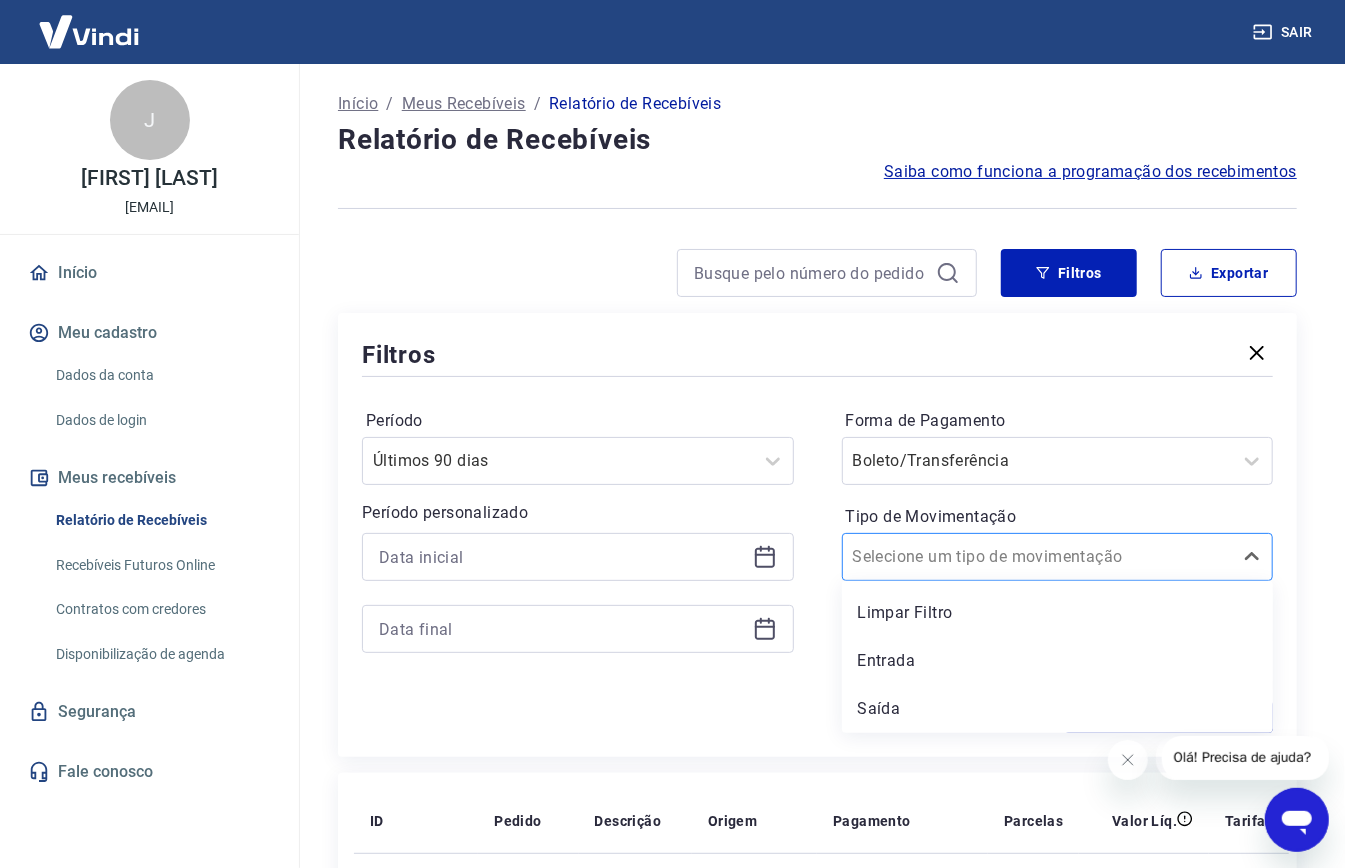 click on "Selecione um tipo de movimentação" at bounding box center [1038, 557] 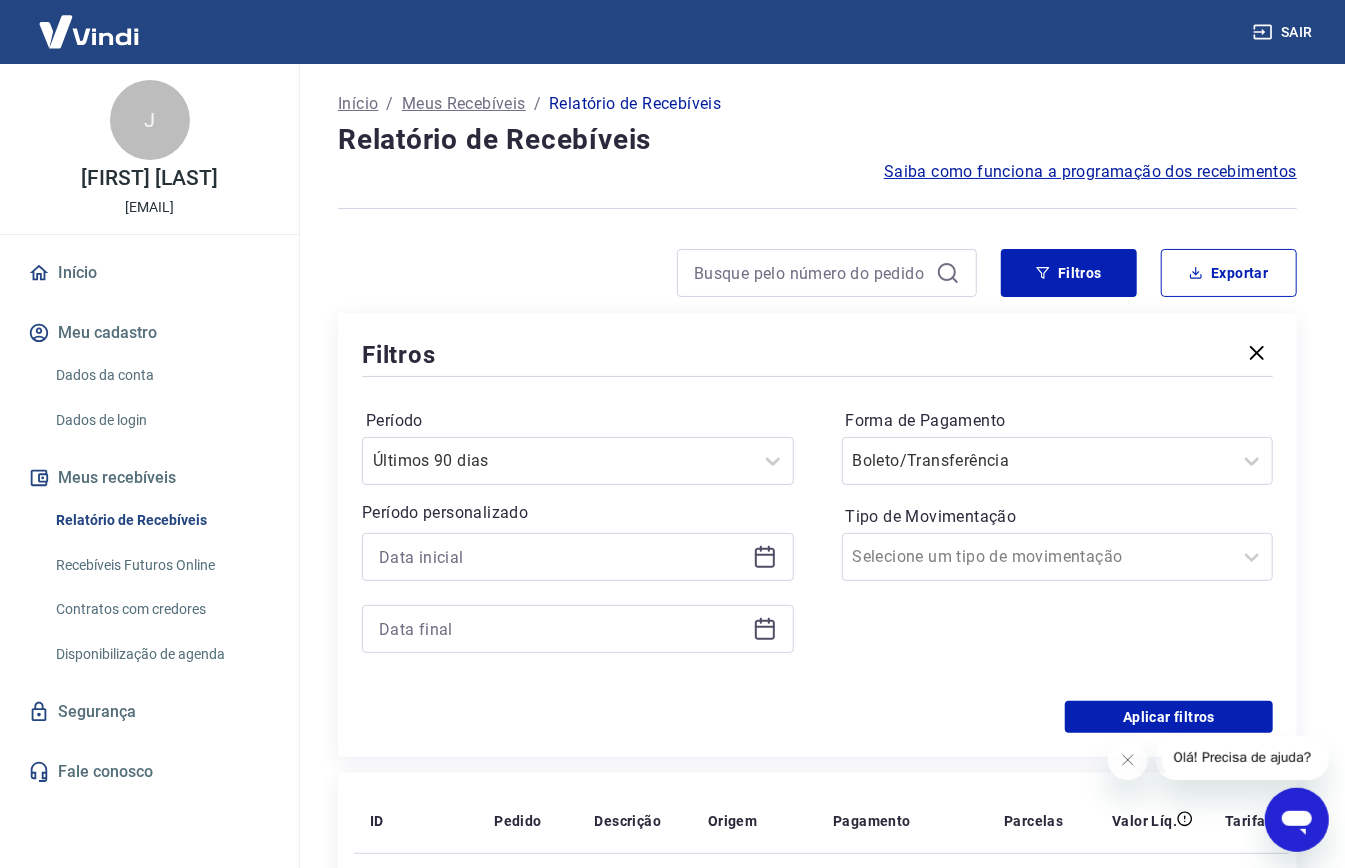 click on "Período Últimos 90 dias Período personalizado Forma de Pagamento Boleto/Transferência Tipo de Movimentação Selecione um tipo de movimentação" at bounding box center (817, 541) 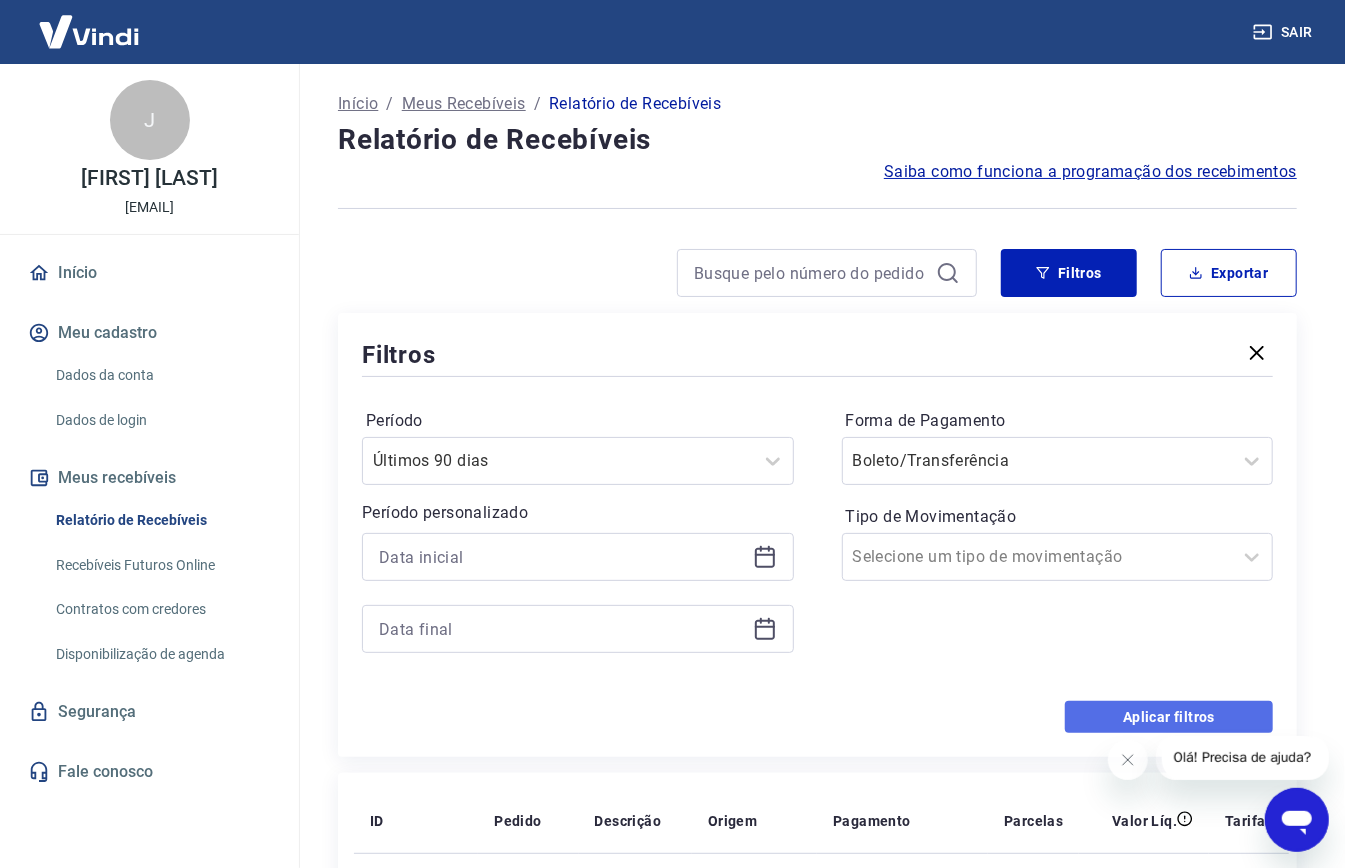 click on "Aplicar filtros" at bounding box center (1169, 717) 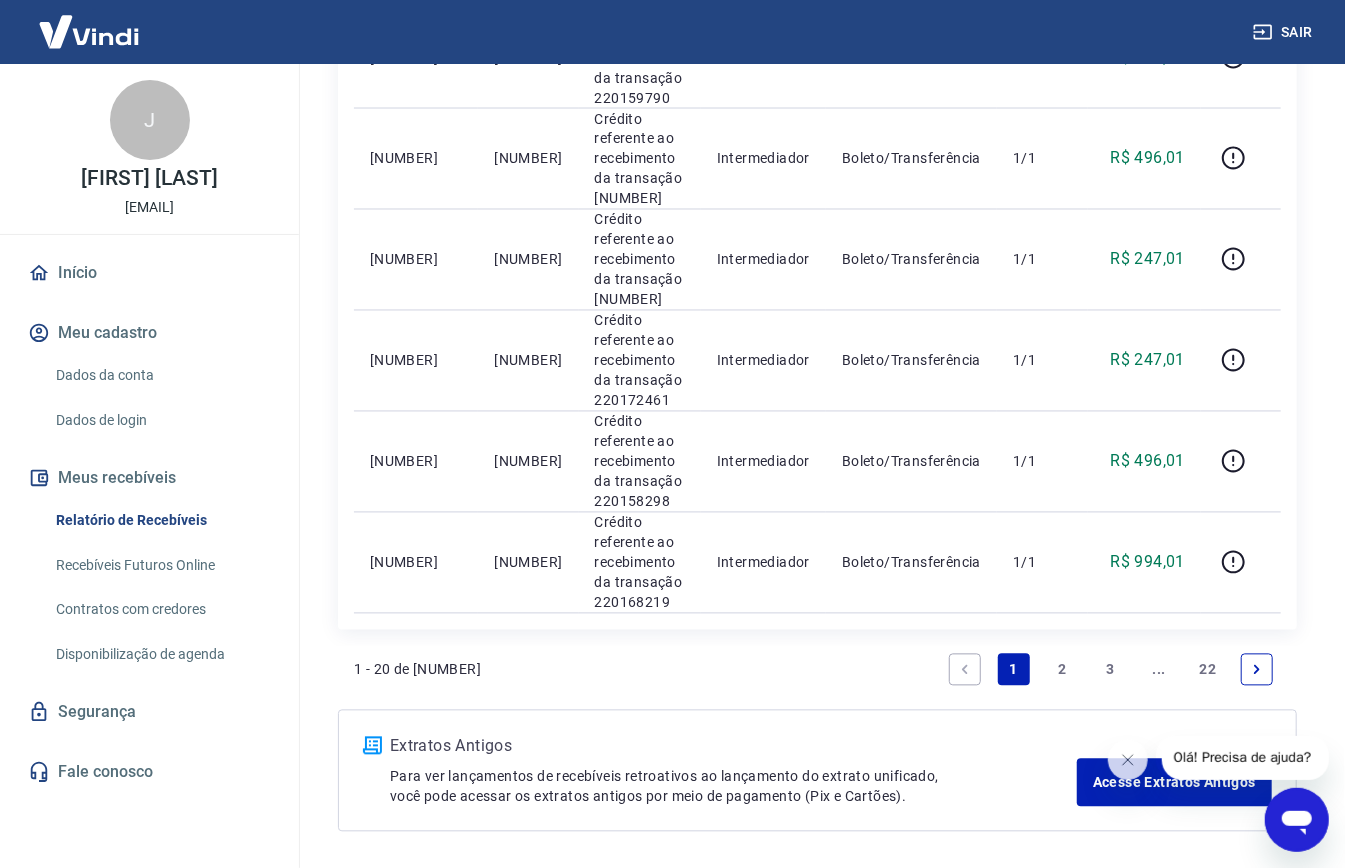 scroll, scrollTop: 2362, scrollLeft: 0, axis: vertical 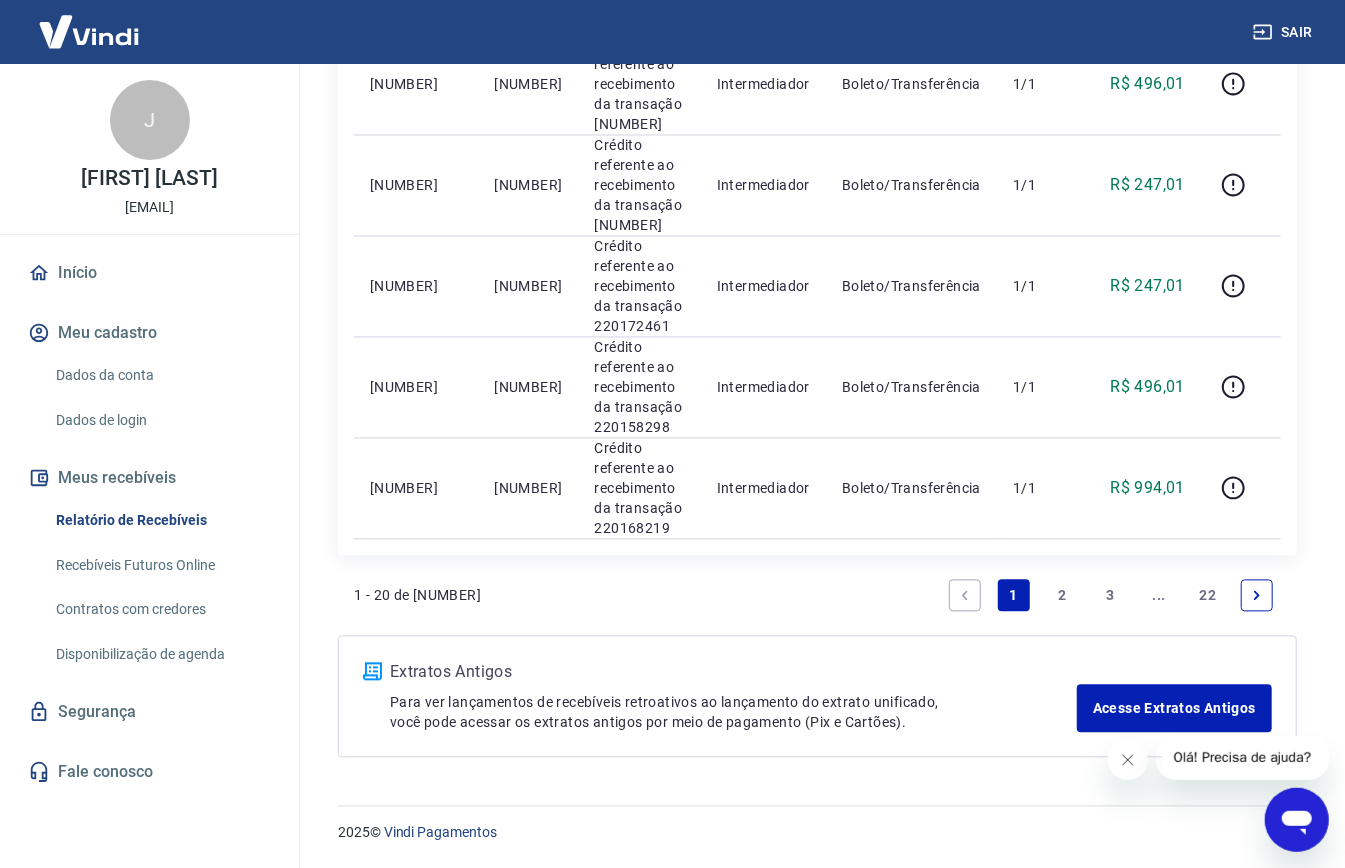 click 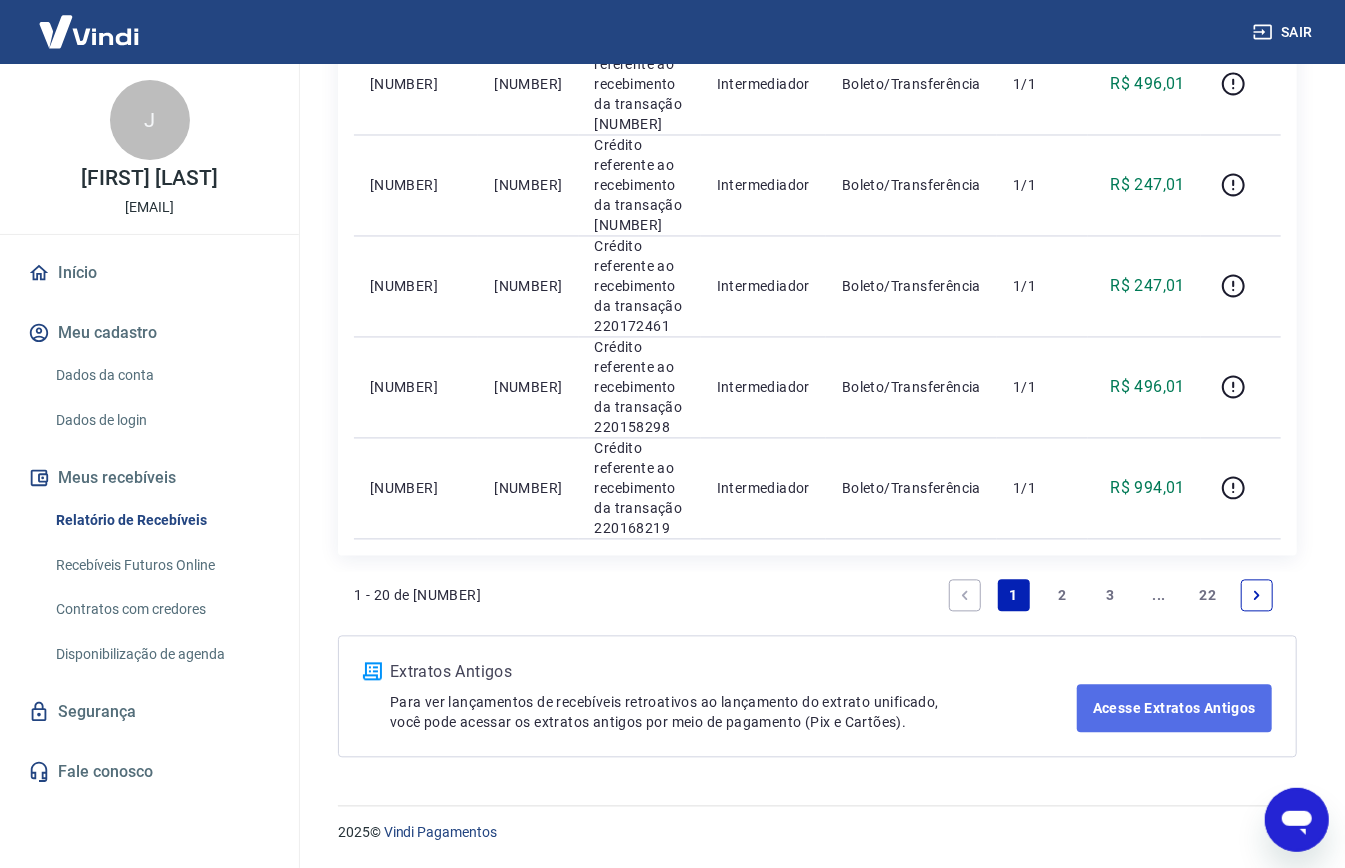 click on "Acesse Extratos Antigos" at bounding box center (1174, 709) 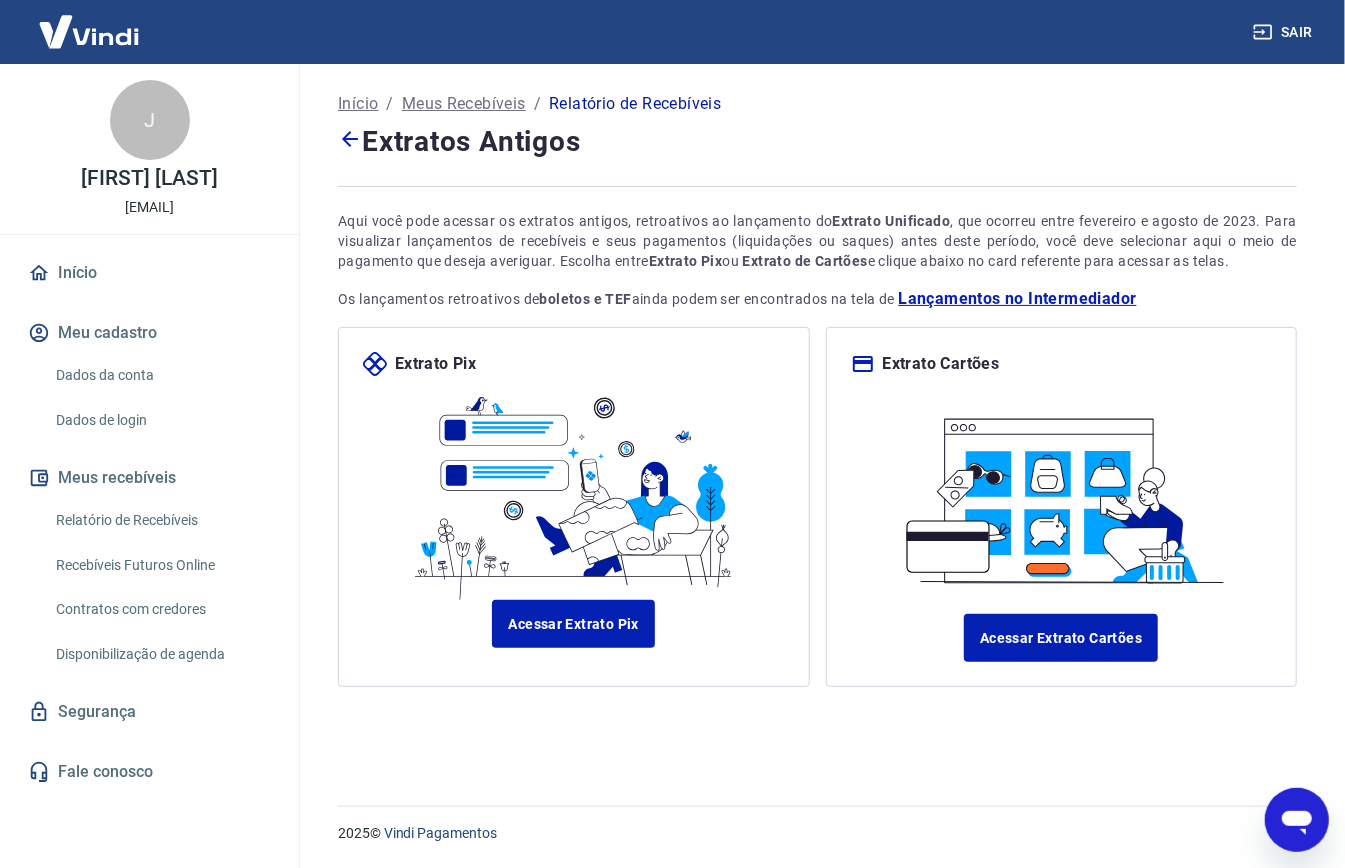 scroll, scrollTop: 0, scrollLeft: 0, axis: both 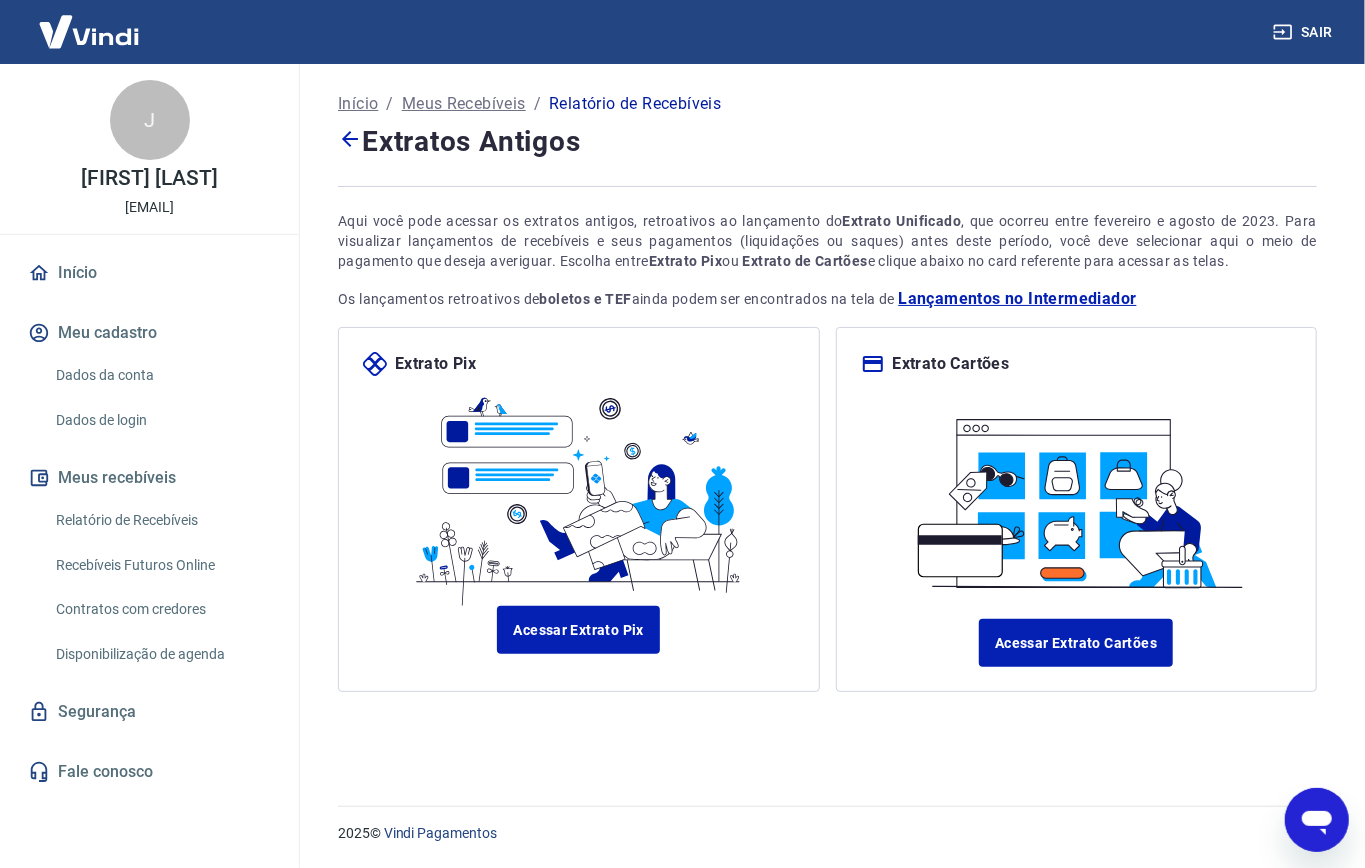 click on "Meus Recebíveis" at bounding box center [464, 104] 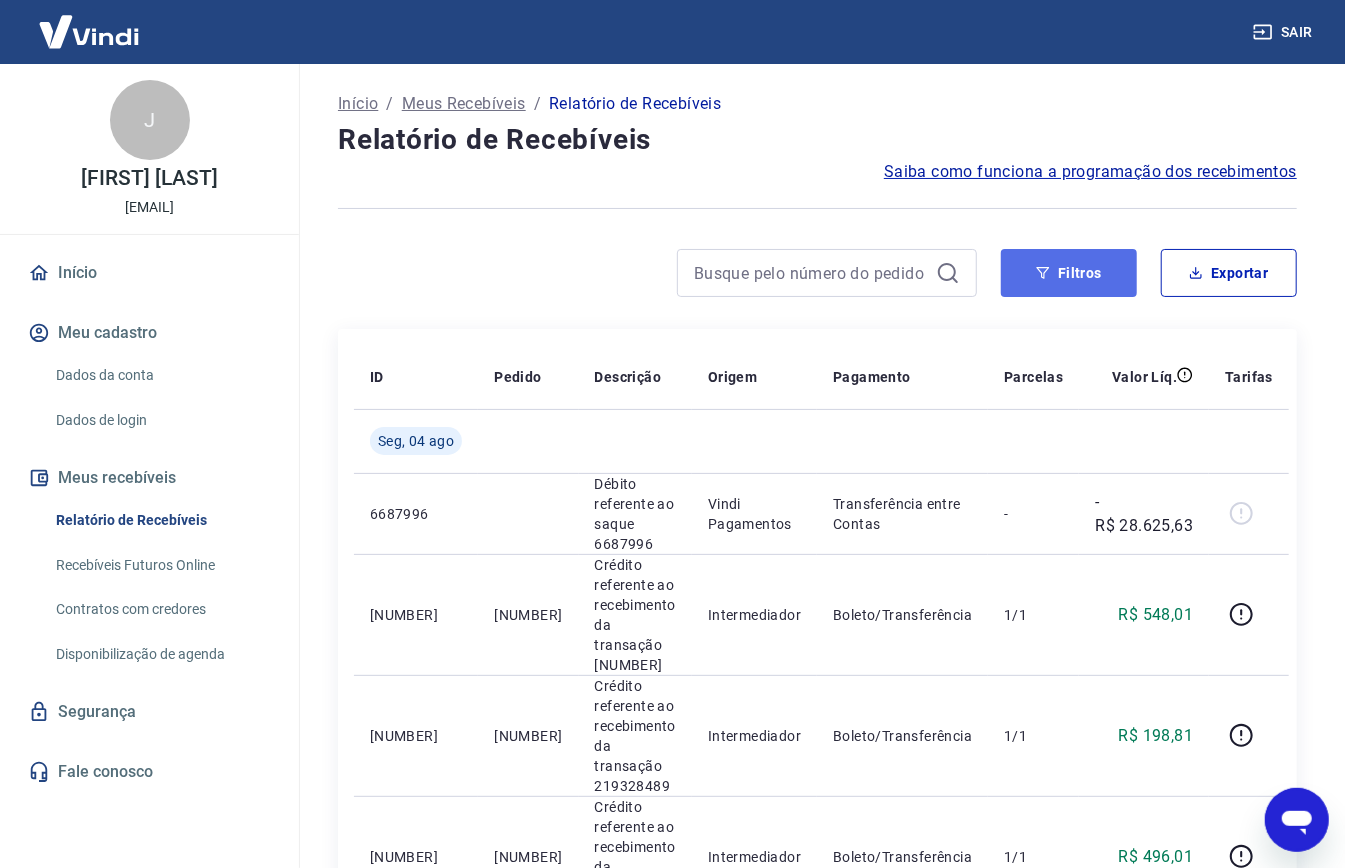 click on "Filtros" at bounding box center [1069, 273] 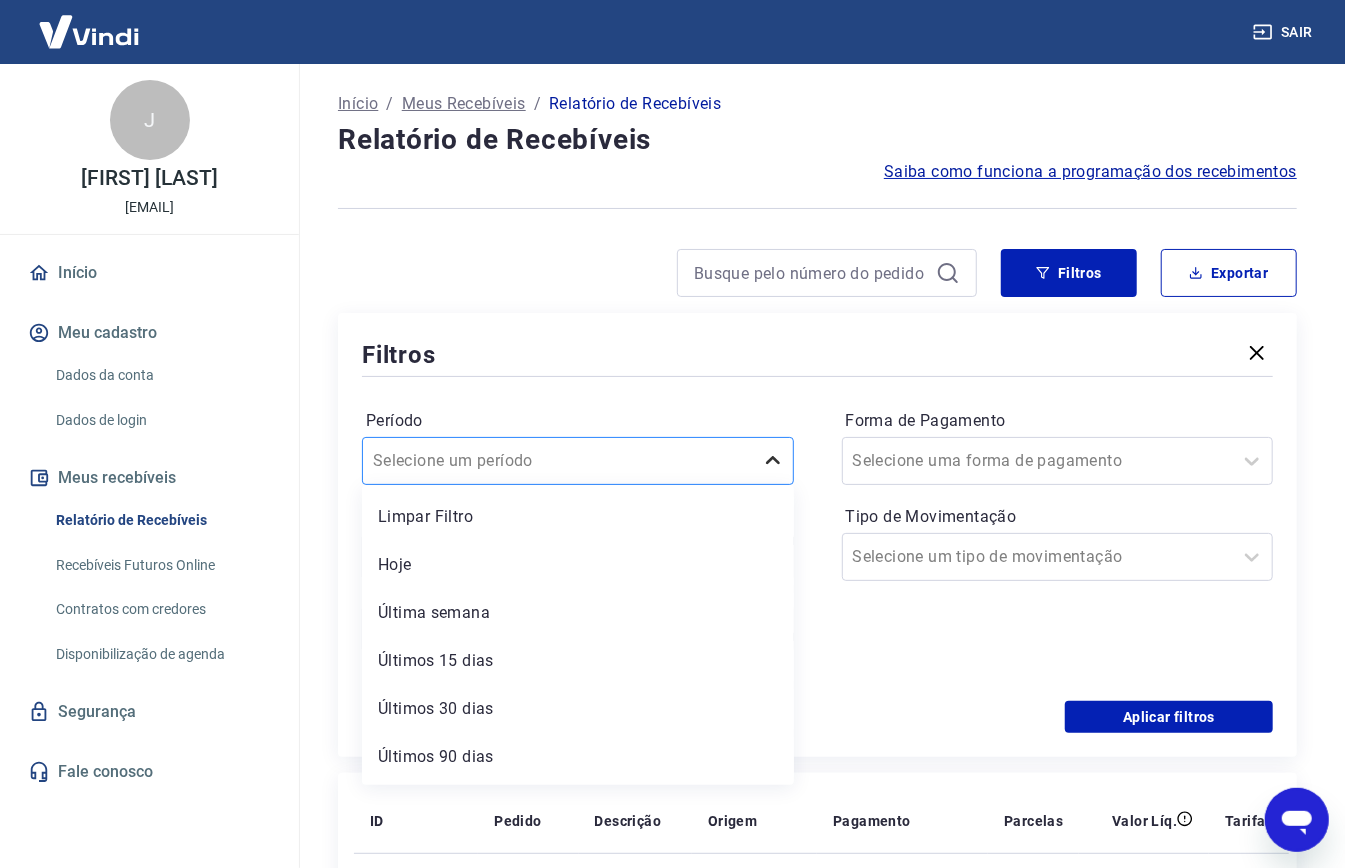 click 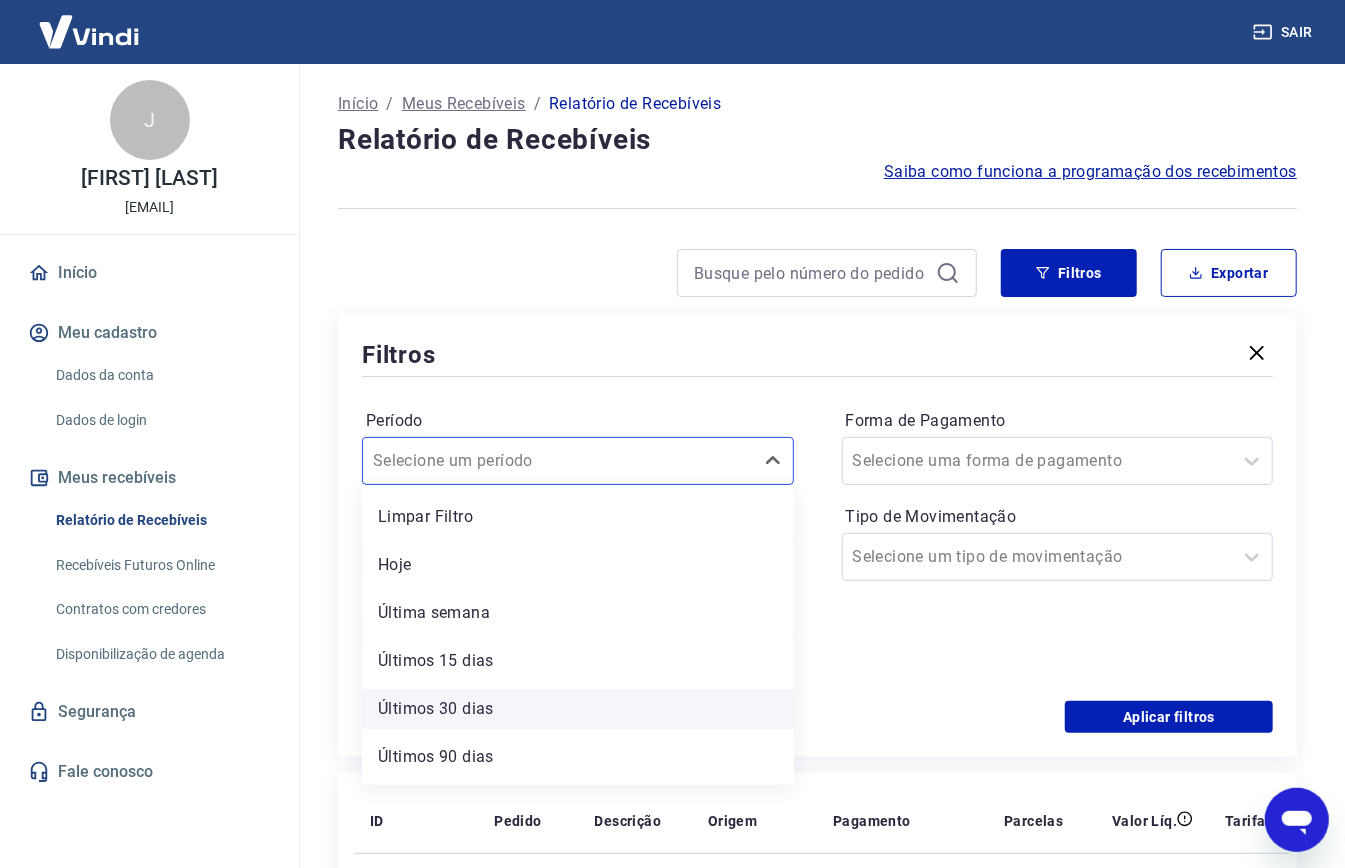 click on "Últimos 30 dias" at bounding box center [578, 709] 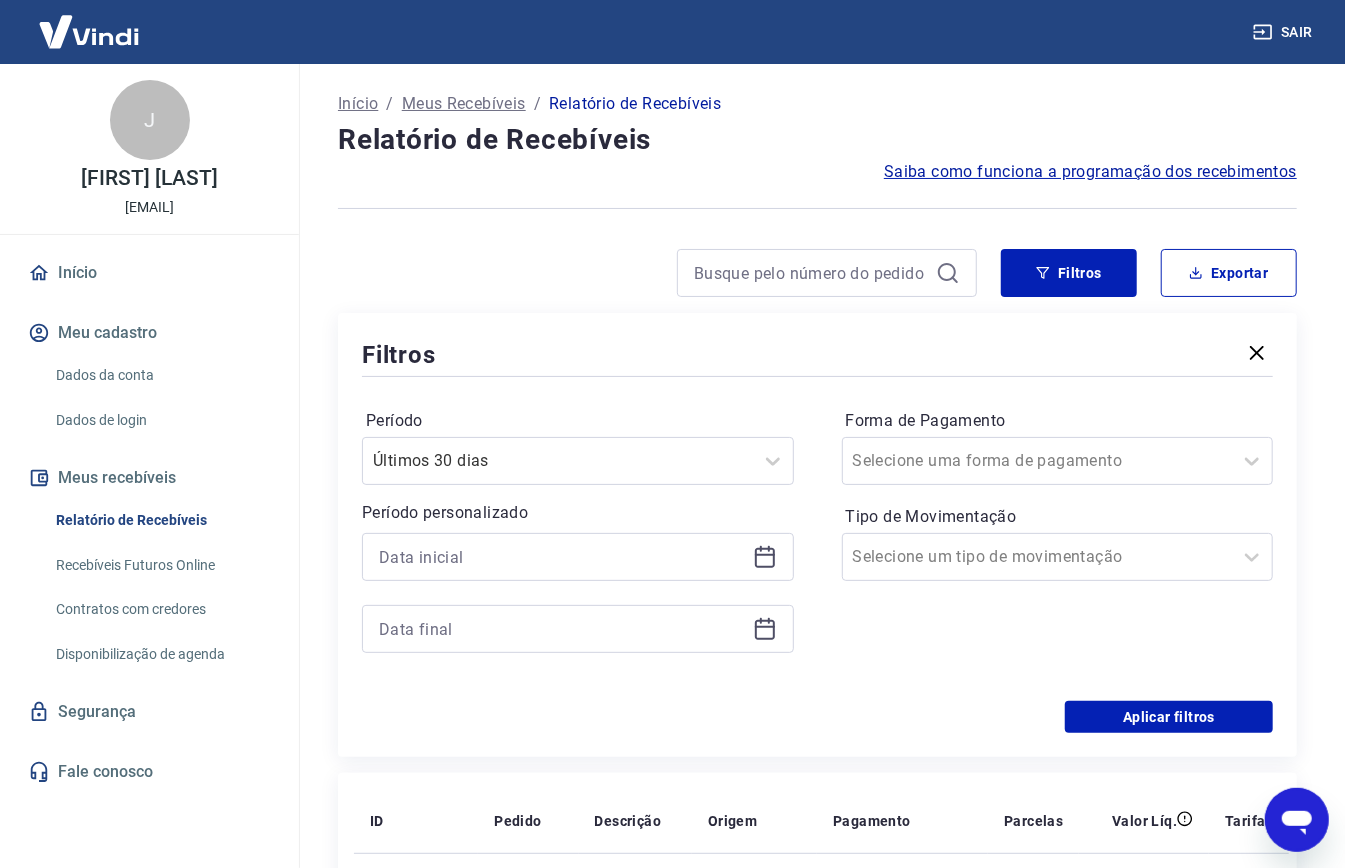 click on "Período Últimos 30 dias Período personalizado Forma de Pagamento Selecione uma forma de pagamento Tipo de Movimentação Selecione um tipo de movimentação" at bounding box center (817, 541) 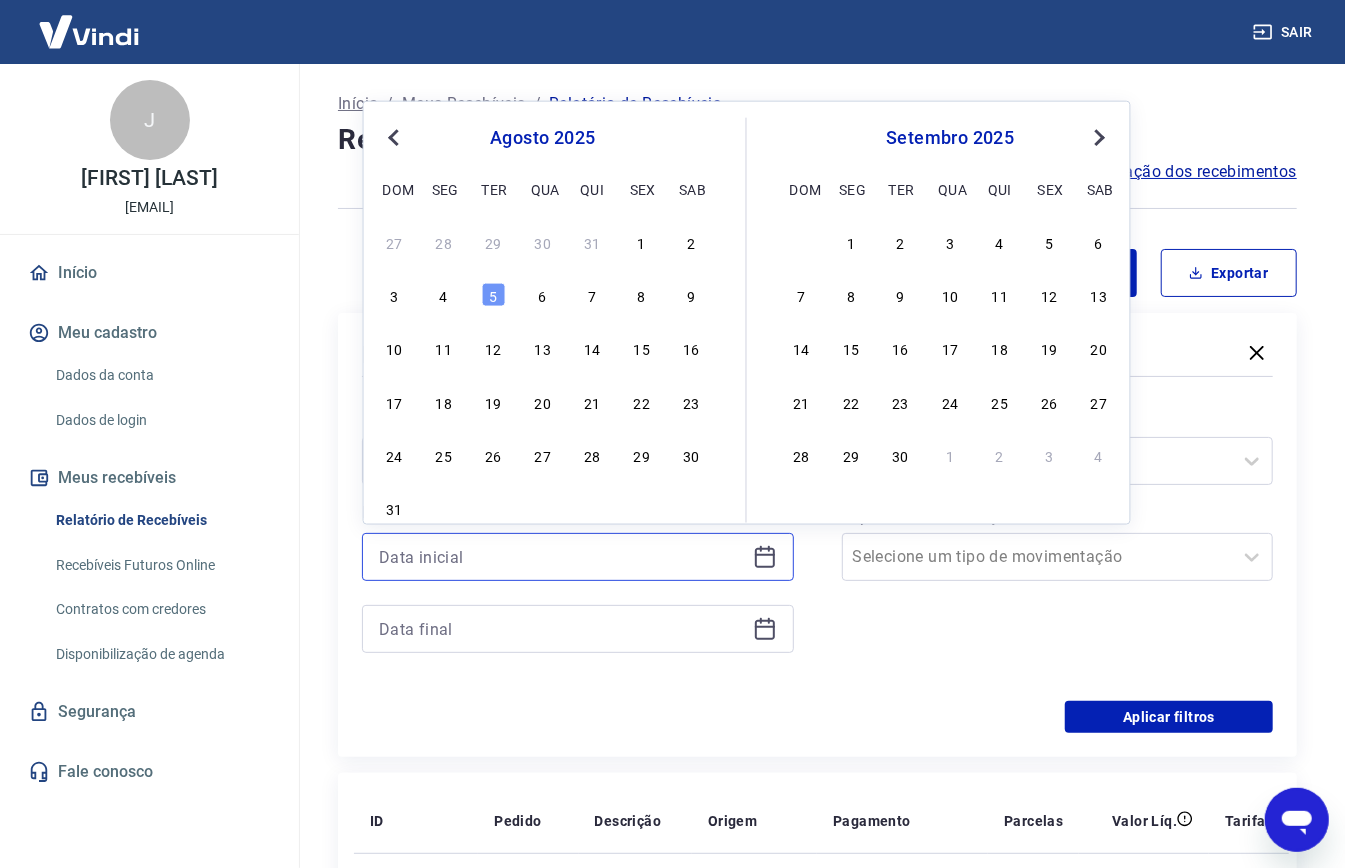 click at bounding box center [562, 557] 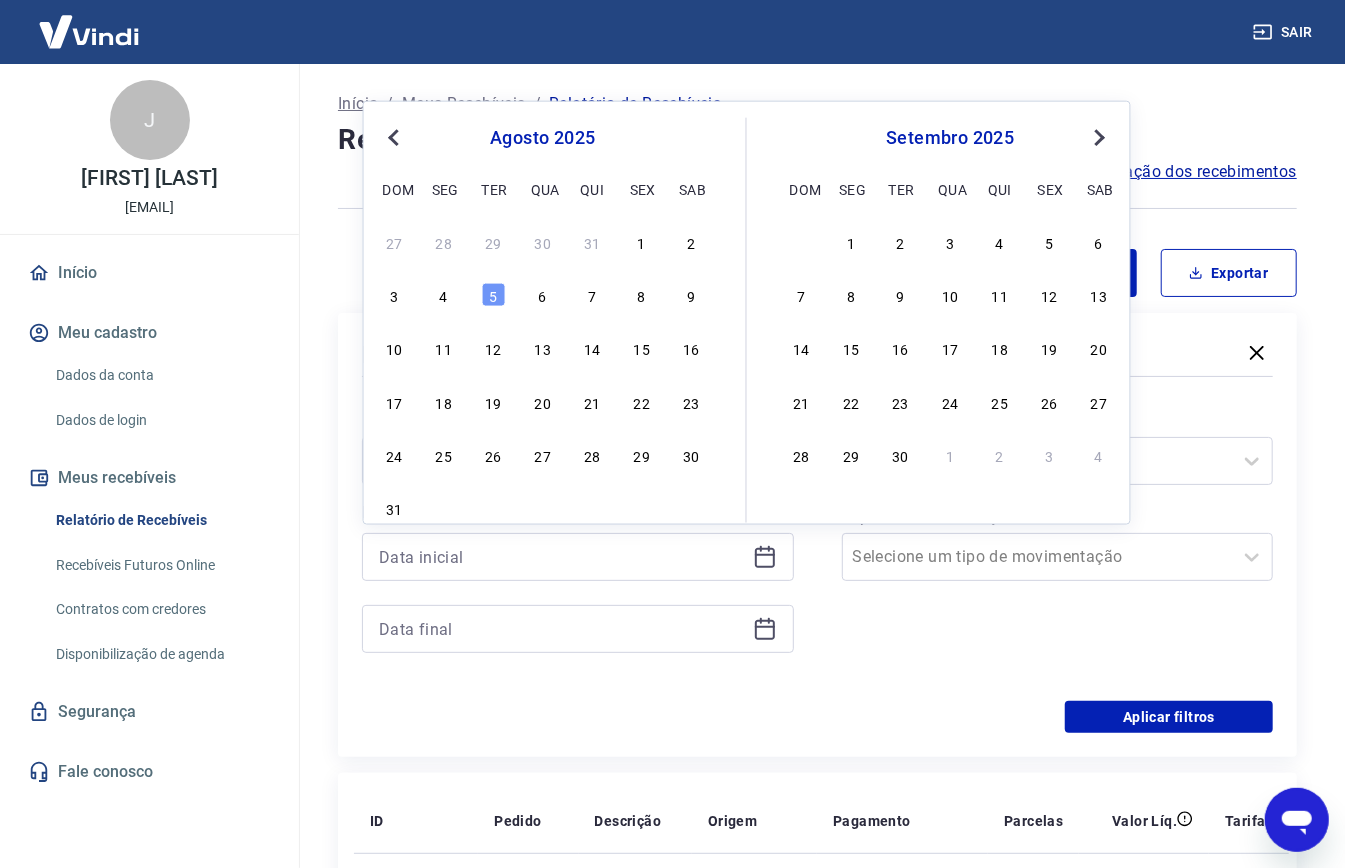 click on "Previous Month" at bounding box center [396, 136] 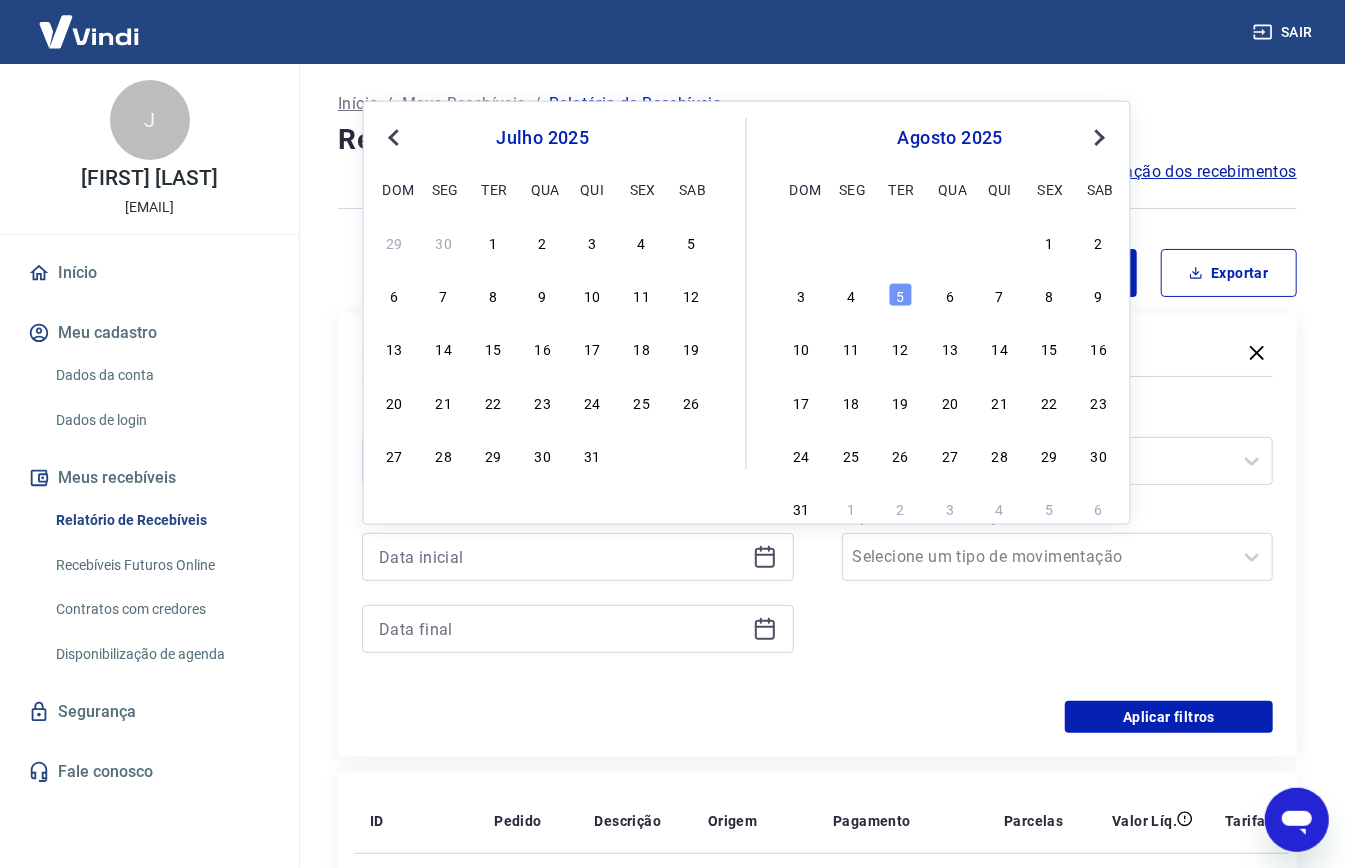 click on "Previous Month" at bounding box center [396, 136] 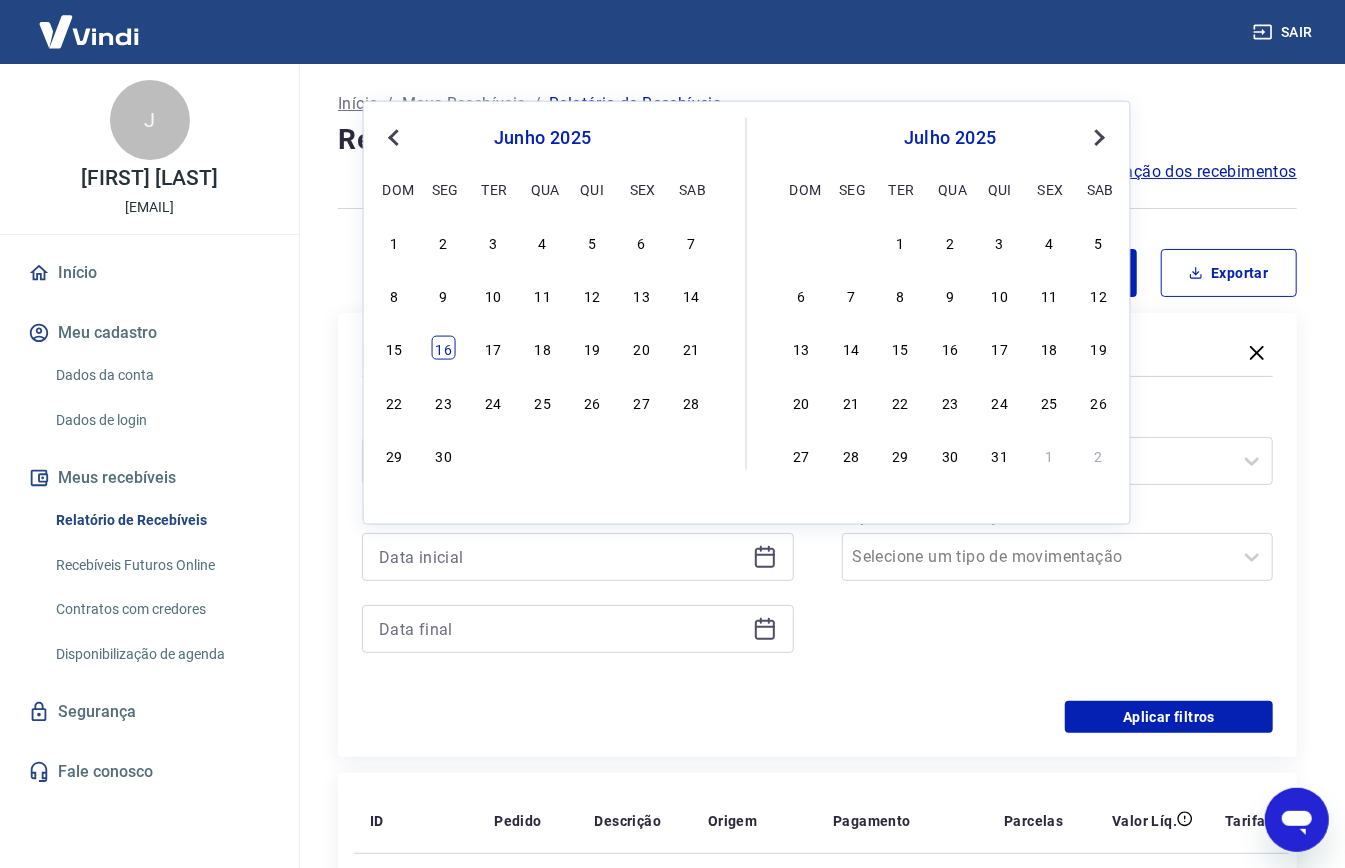click on "16" at bounding box center (444, 348) 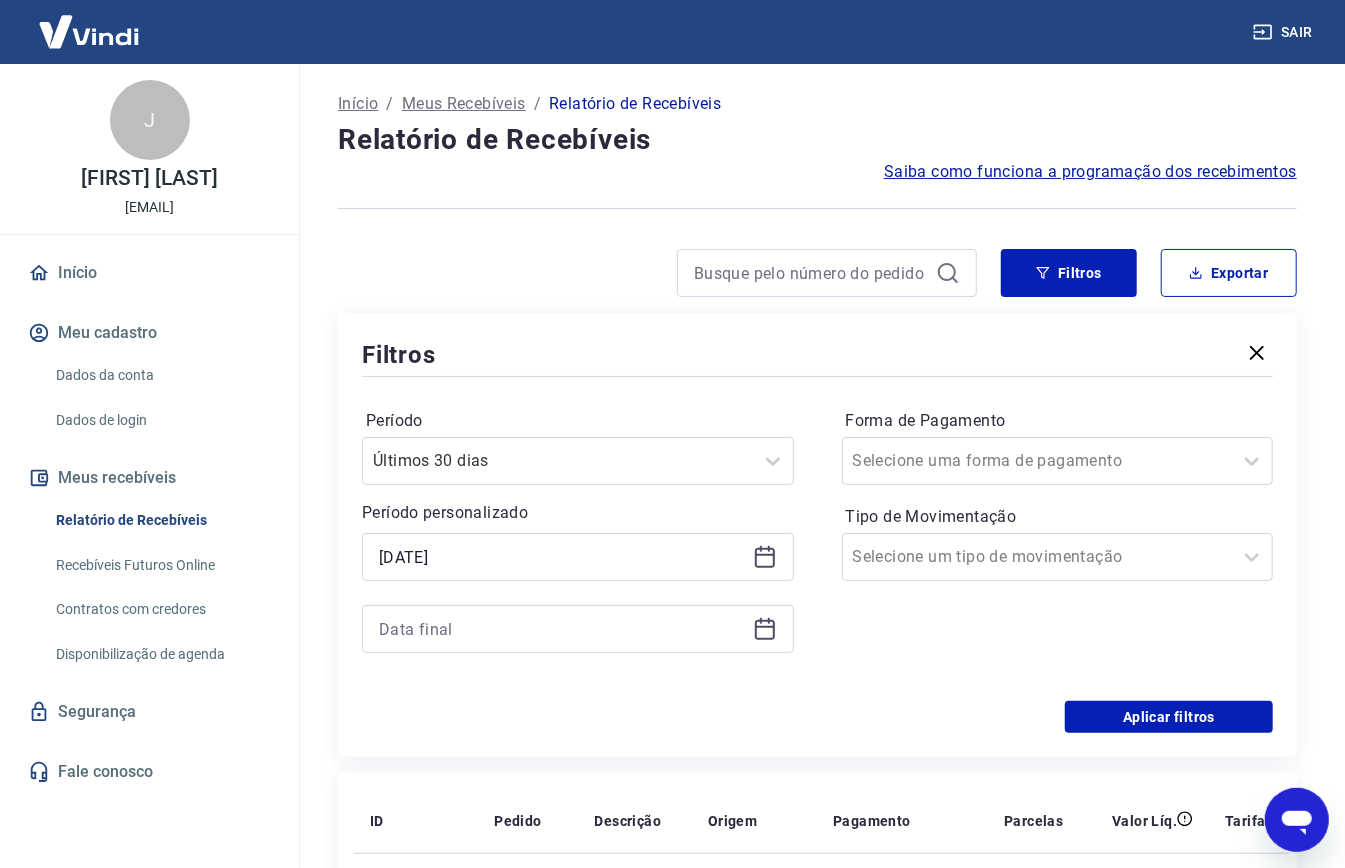 click 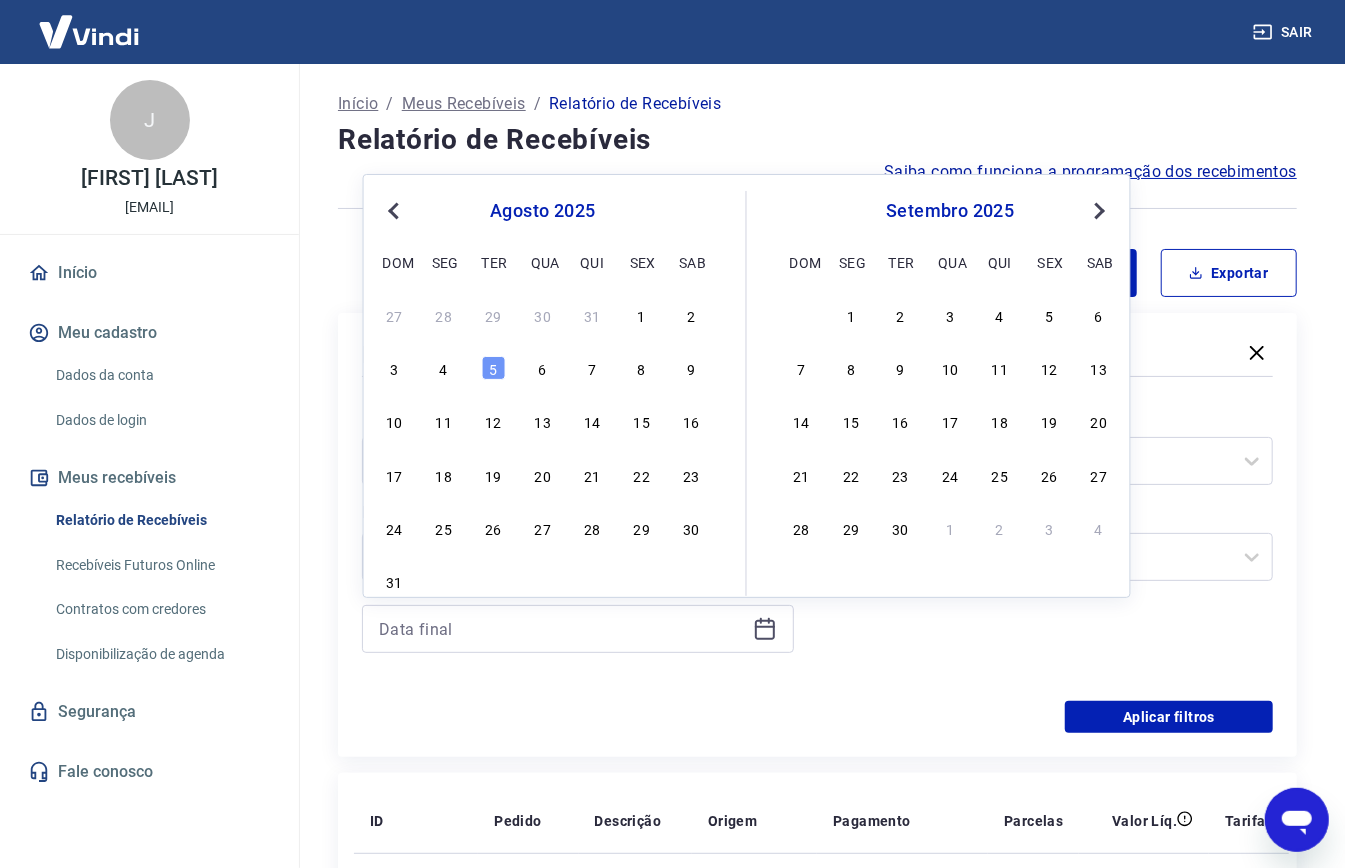 click on "Previous Month" at bounding box center [394, 211] 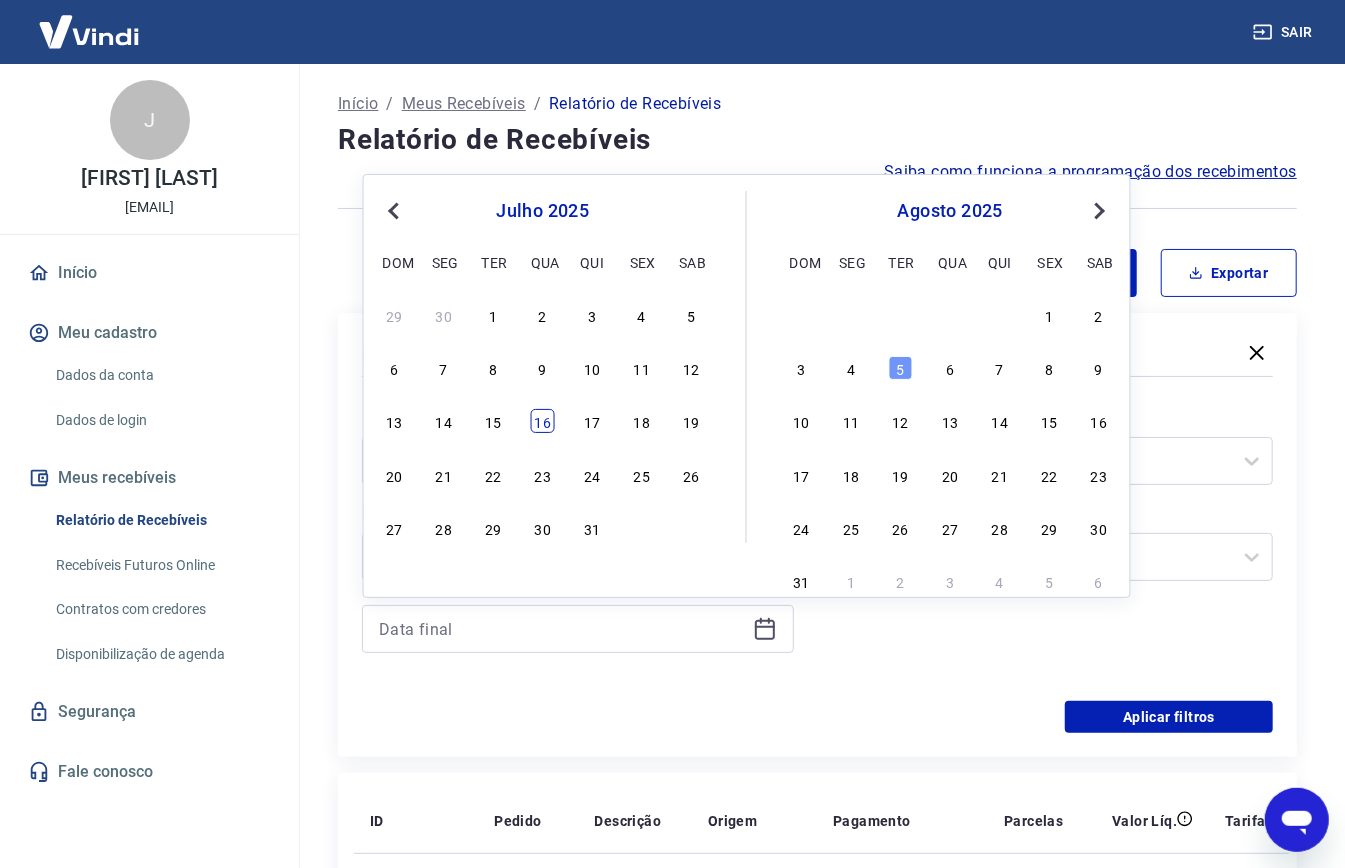 click on "16" at bounding box center (543, 421) 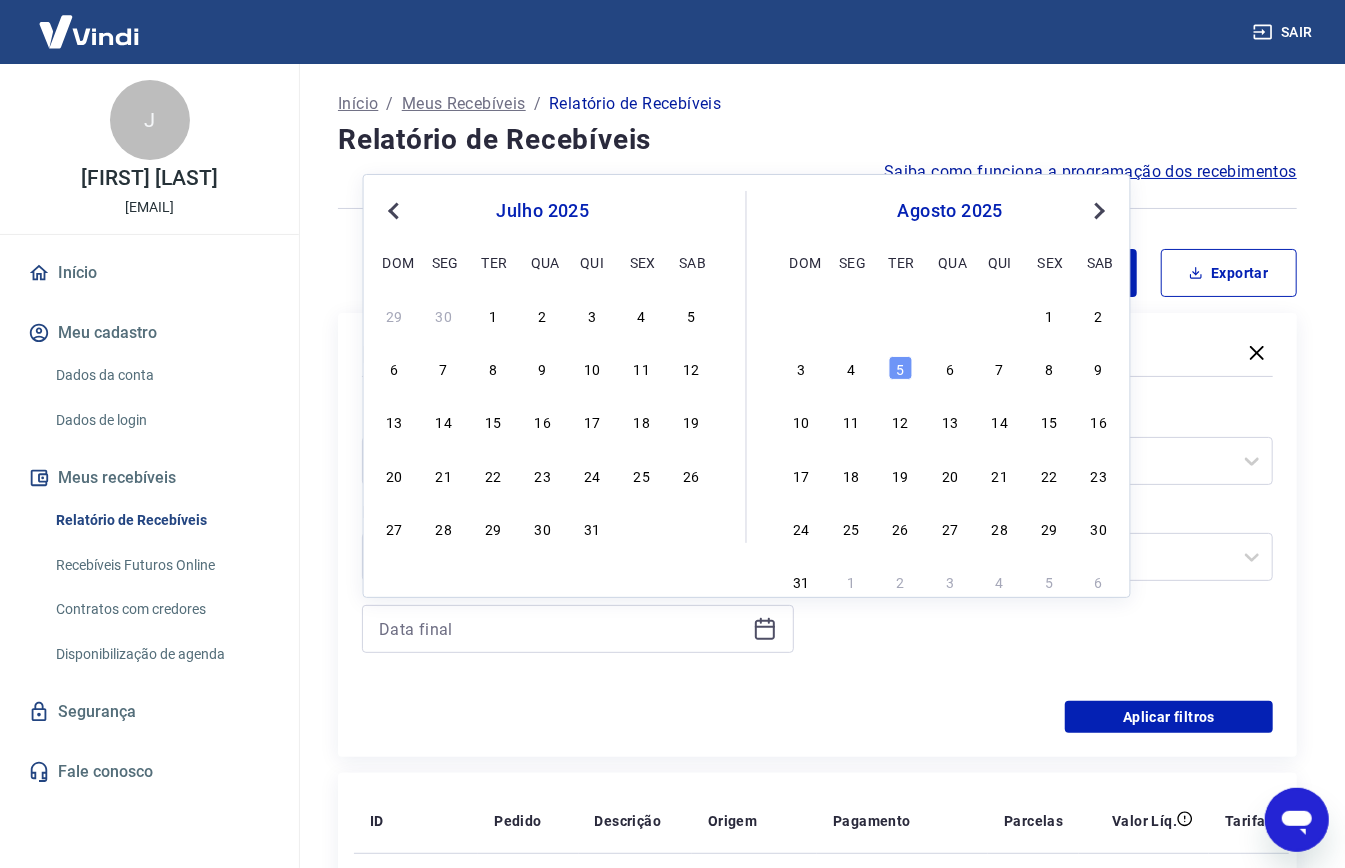type on "16/07/2025" 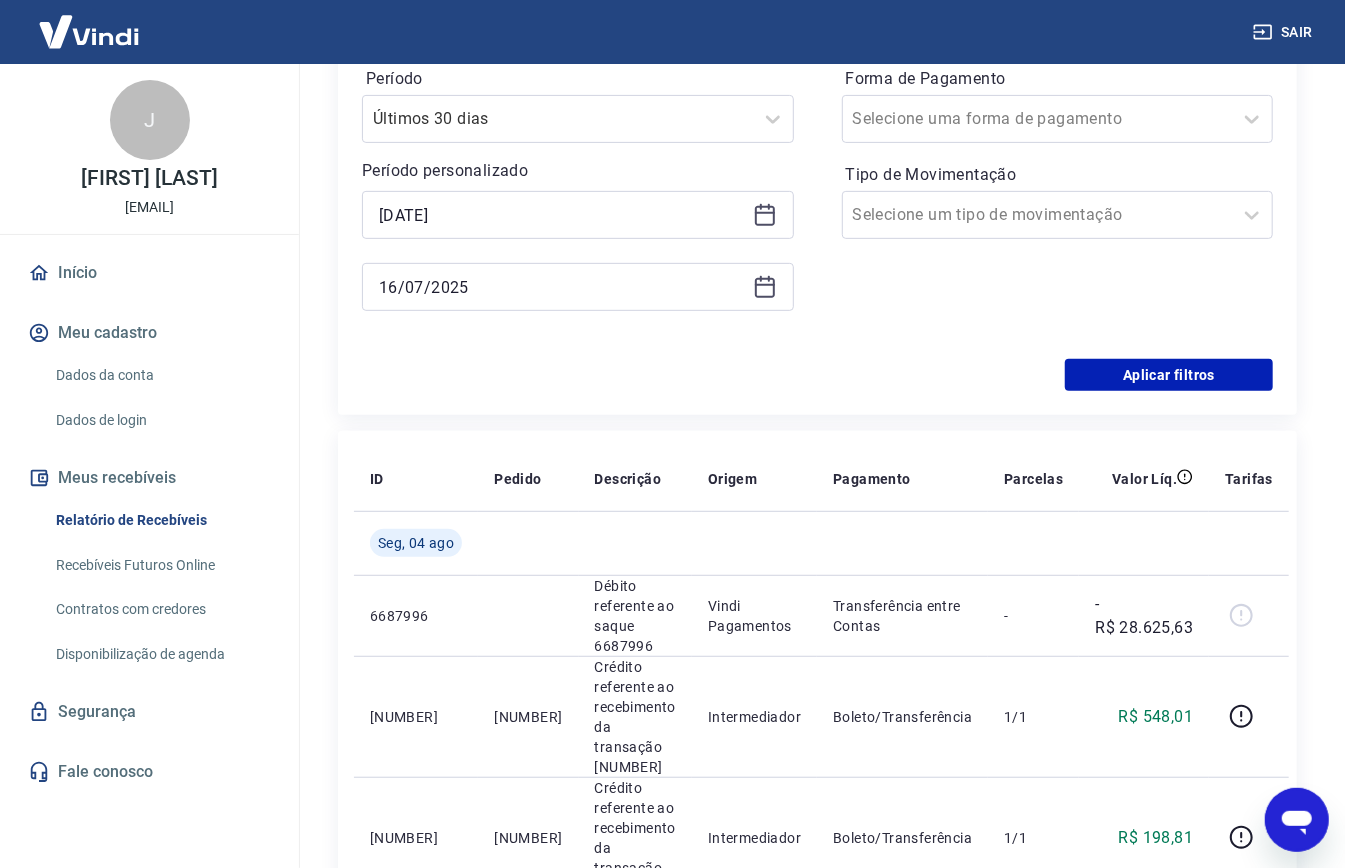 scroll, scrollTop: 426, scrollLeft: 0, axis: vertical 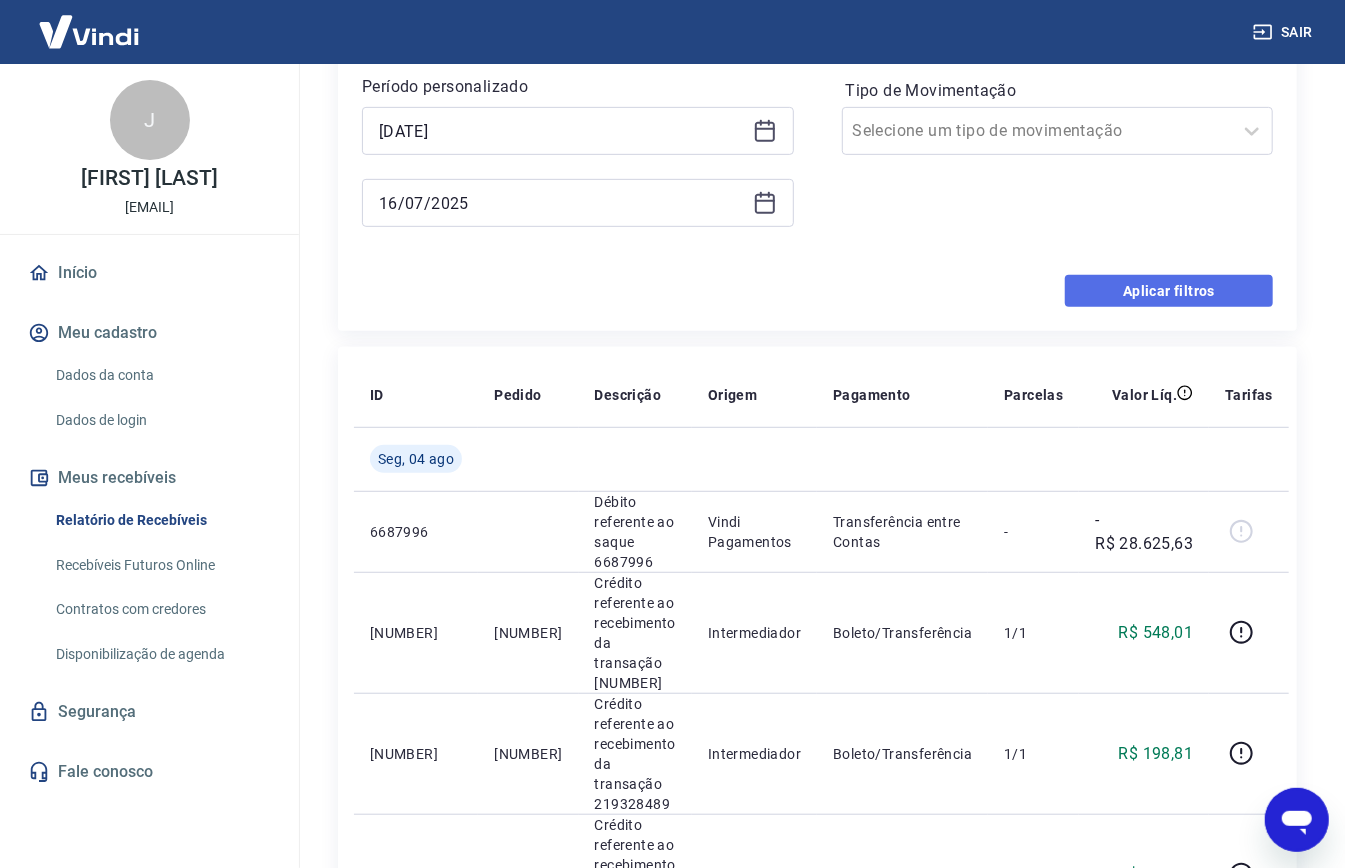 click on "Aplicar filtros" at bounding box center (1169, 291) 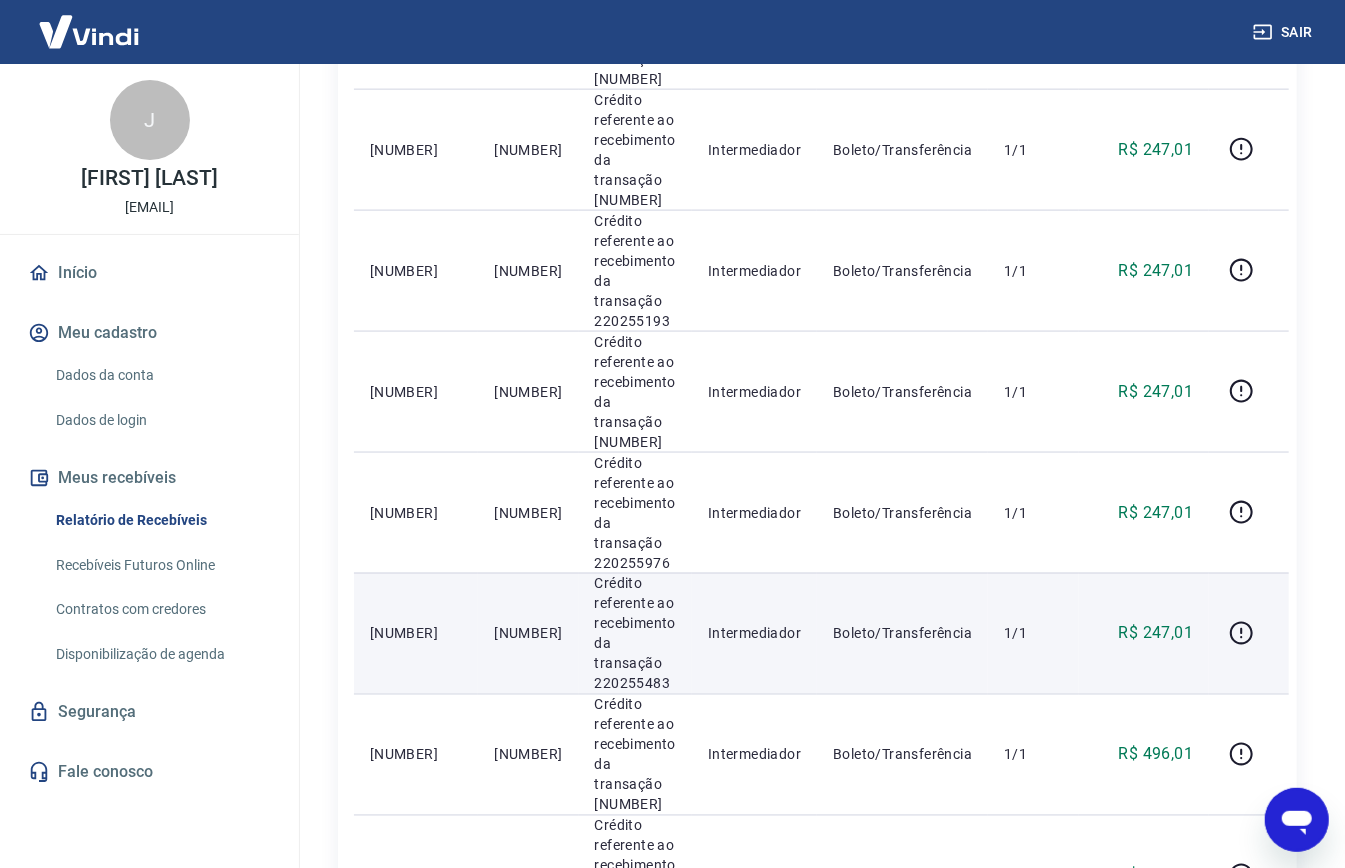scroll, scrollTop: 0, scrollLeft: 0, axis: both 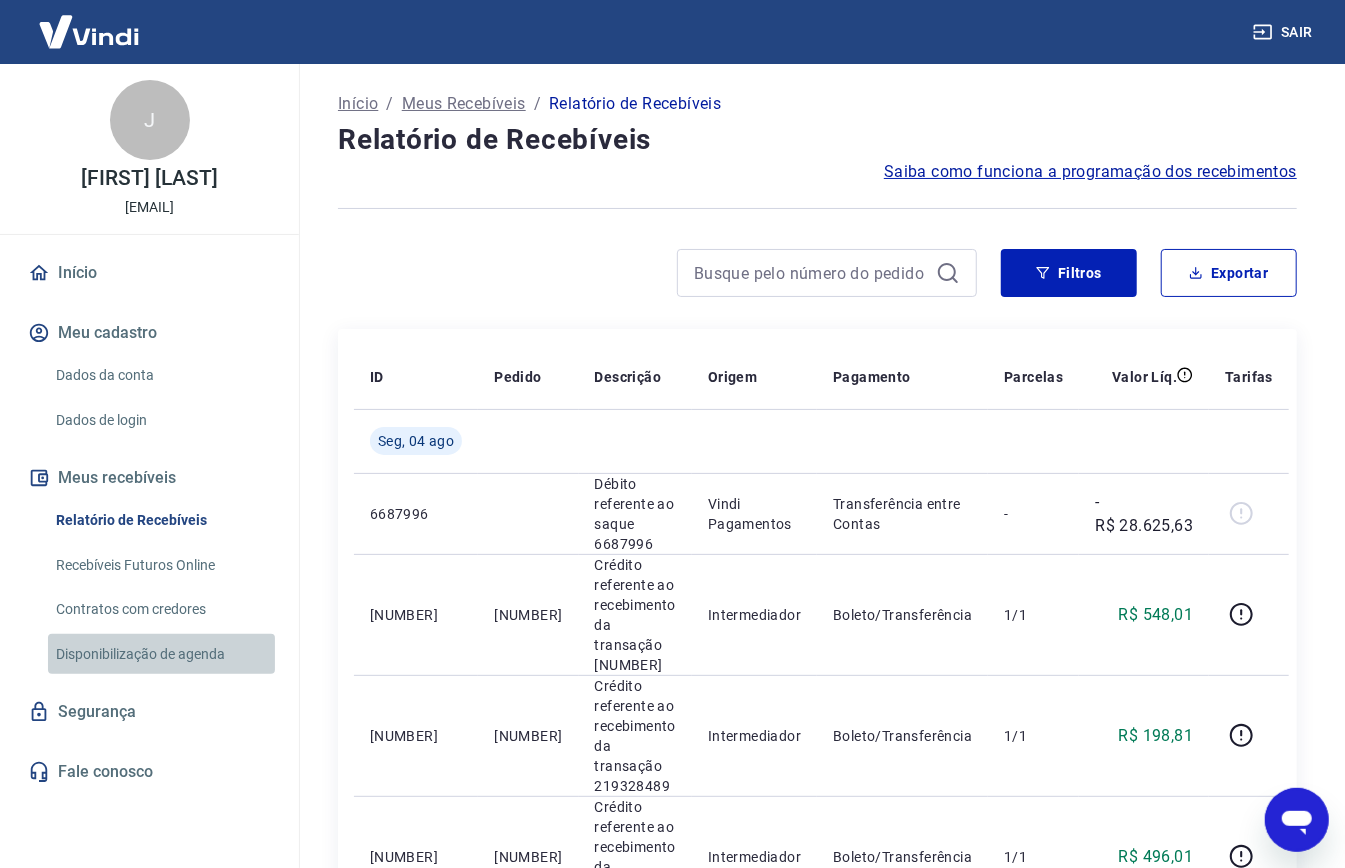 click on "Disponibilização de agenda" at bounding box center (161, 654) 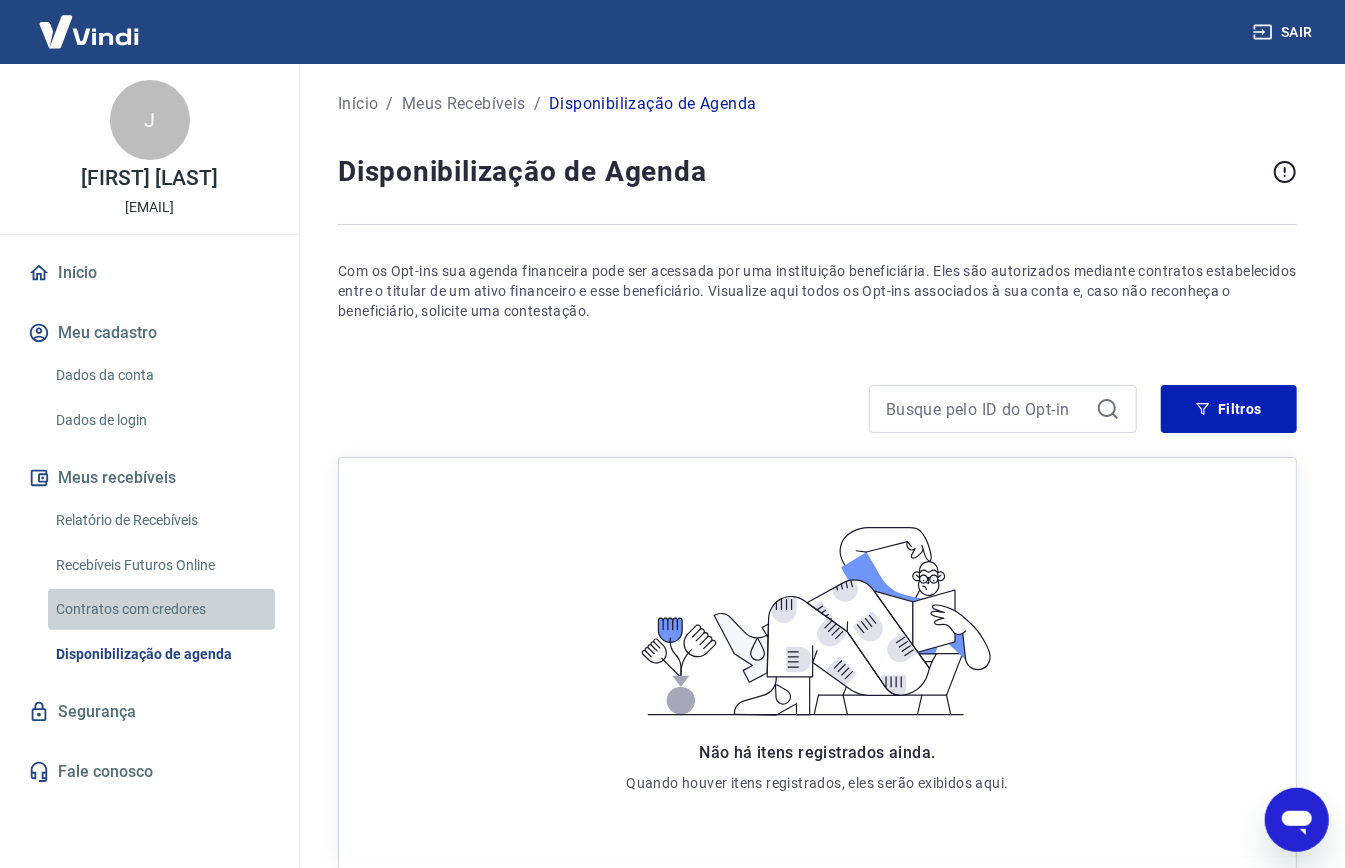 click on "Contratos com credores" at bounding box center [161, 609] 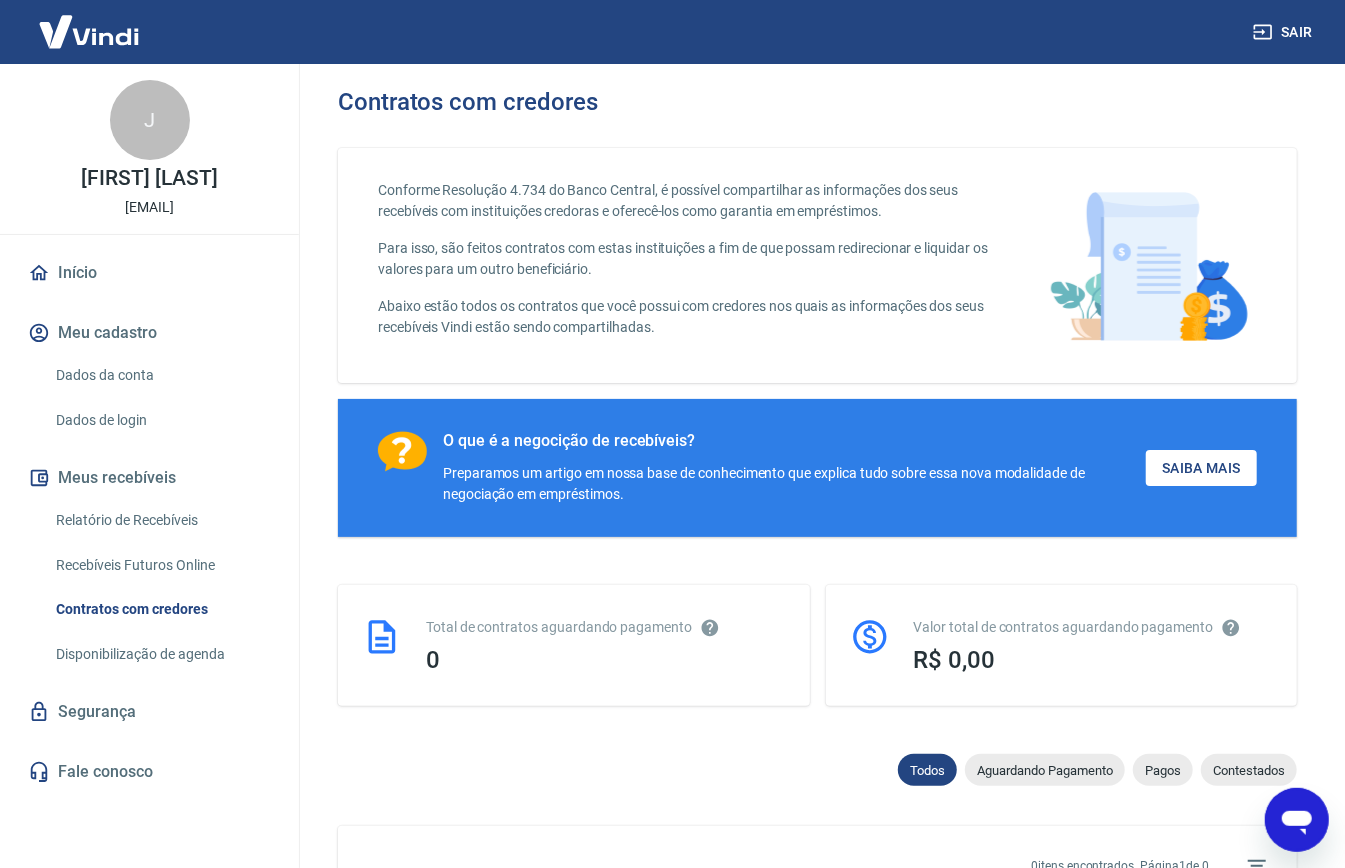 click on "Recebíveis Futuros Online" at bounding box center [161, 565] 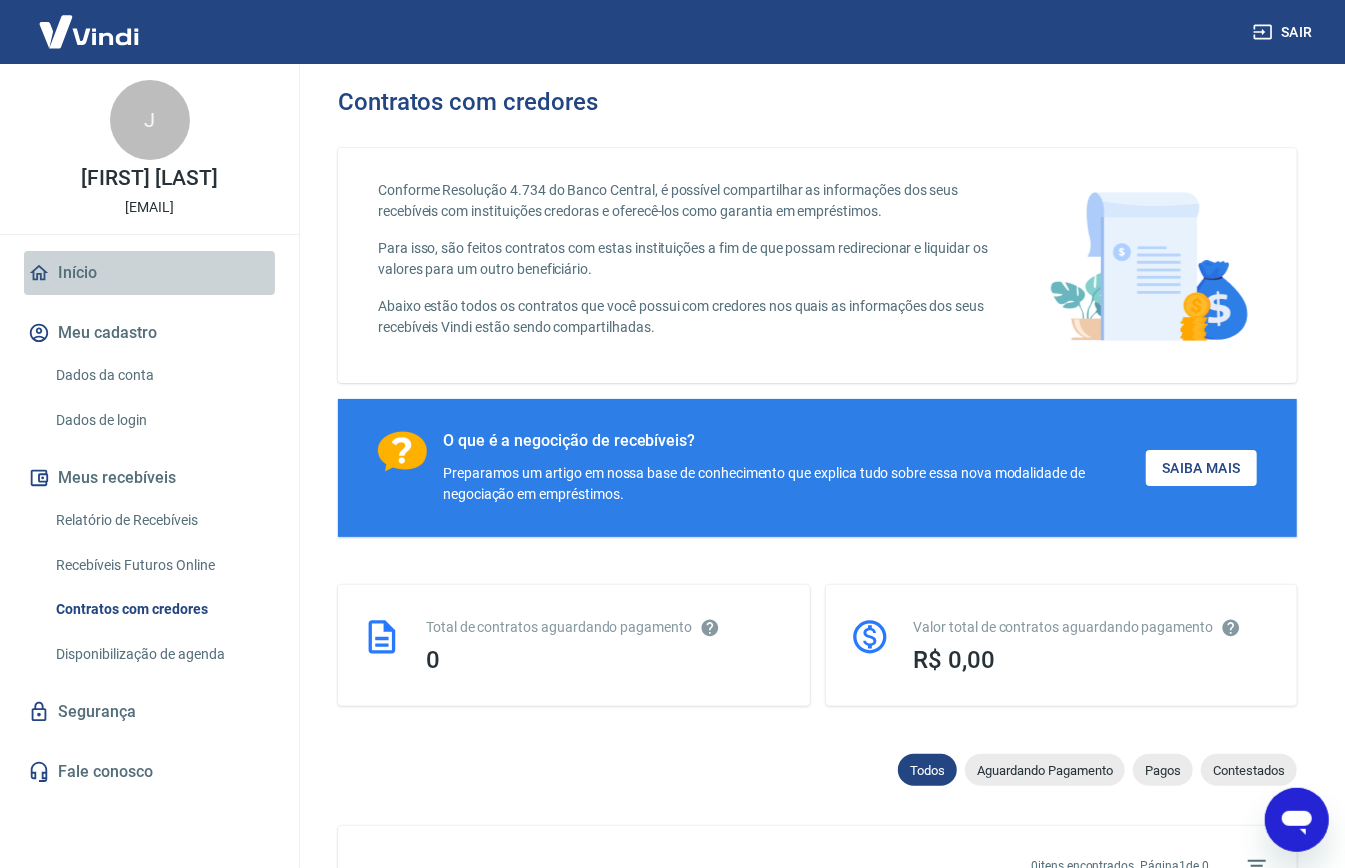 click on "Início" at bounding box center [149, 273] 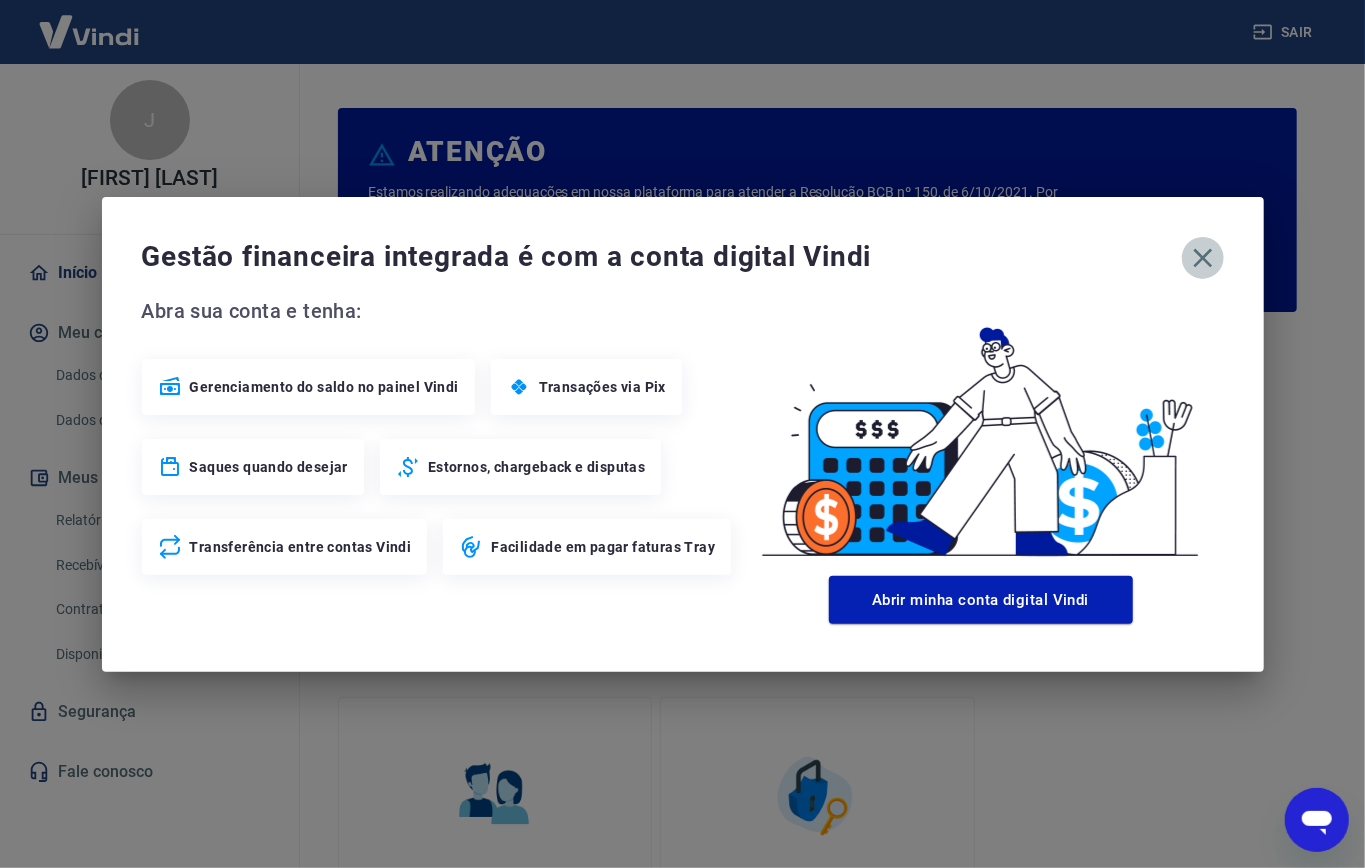 click 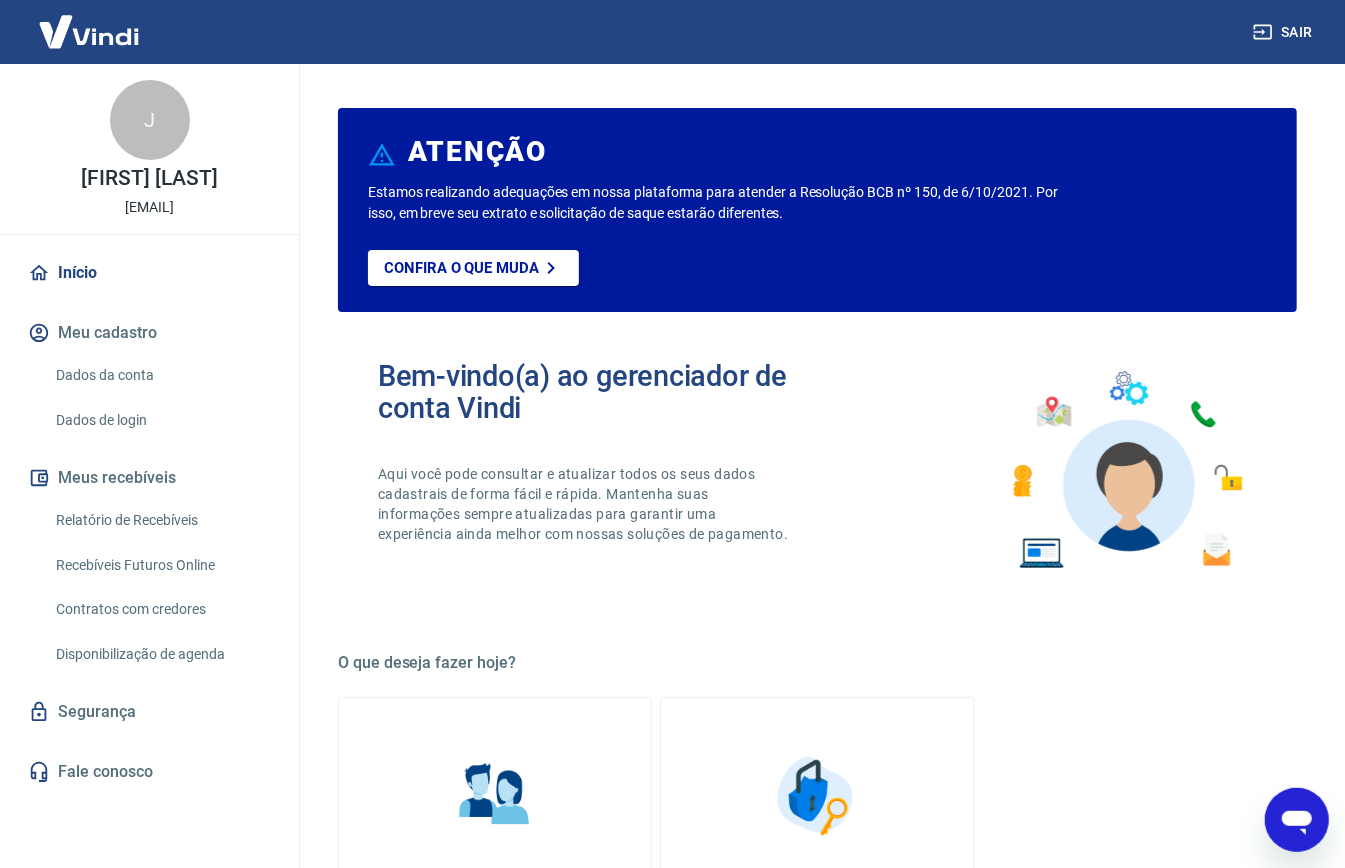 scroll, scrollTop: 889, scrollLeft: 0, axis: vertical 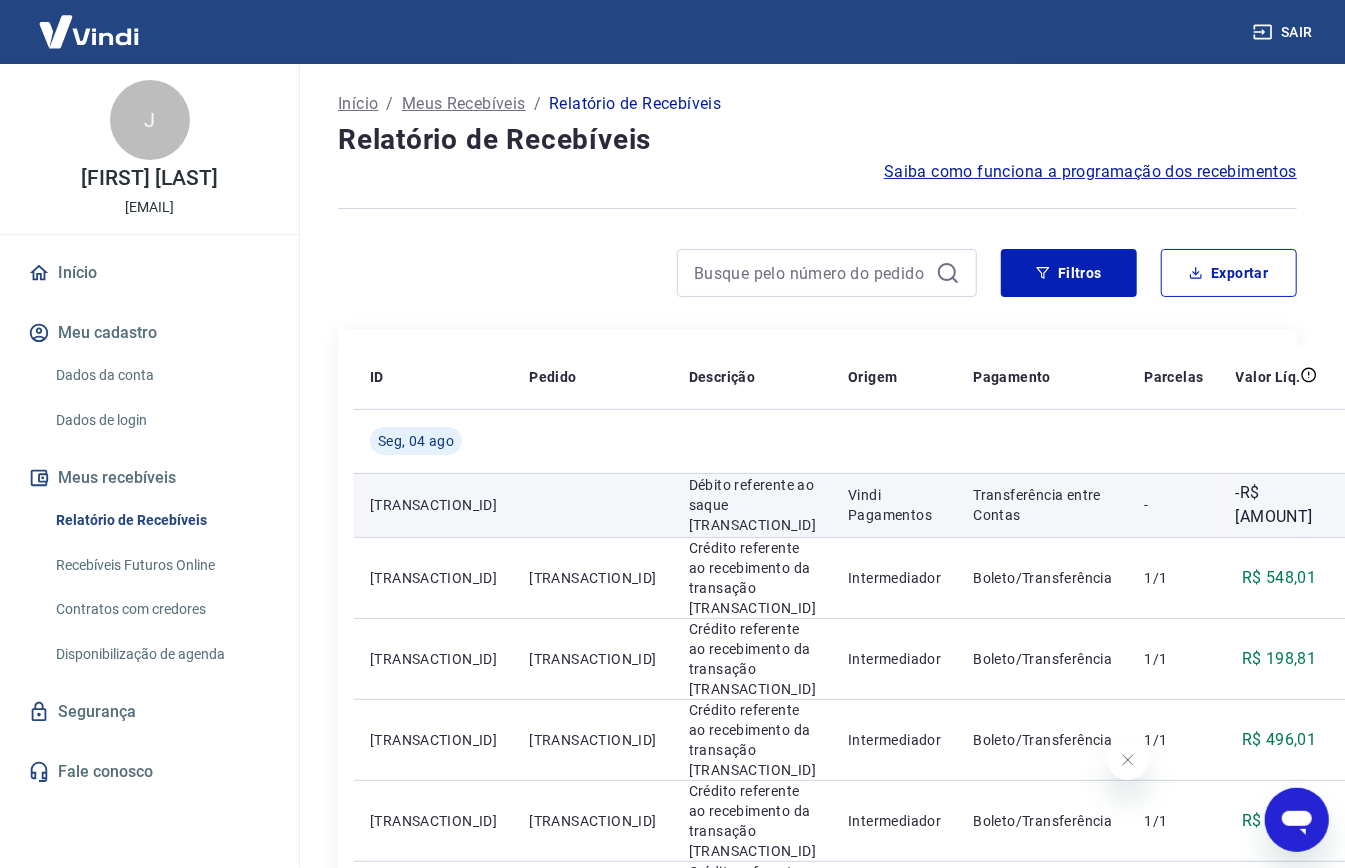 click on "Débito referente ao saque 6687996" at bounding box center (752, 505) 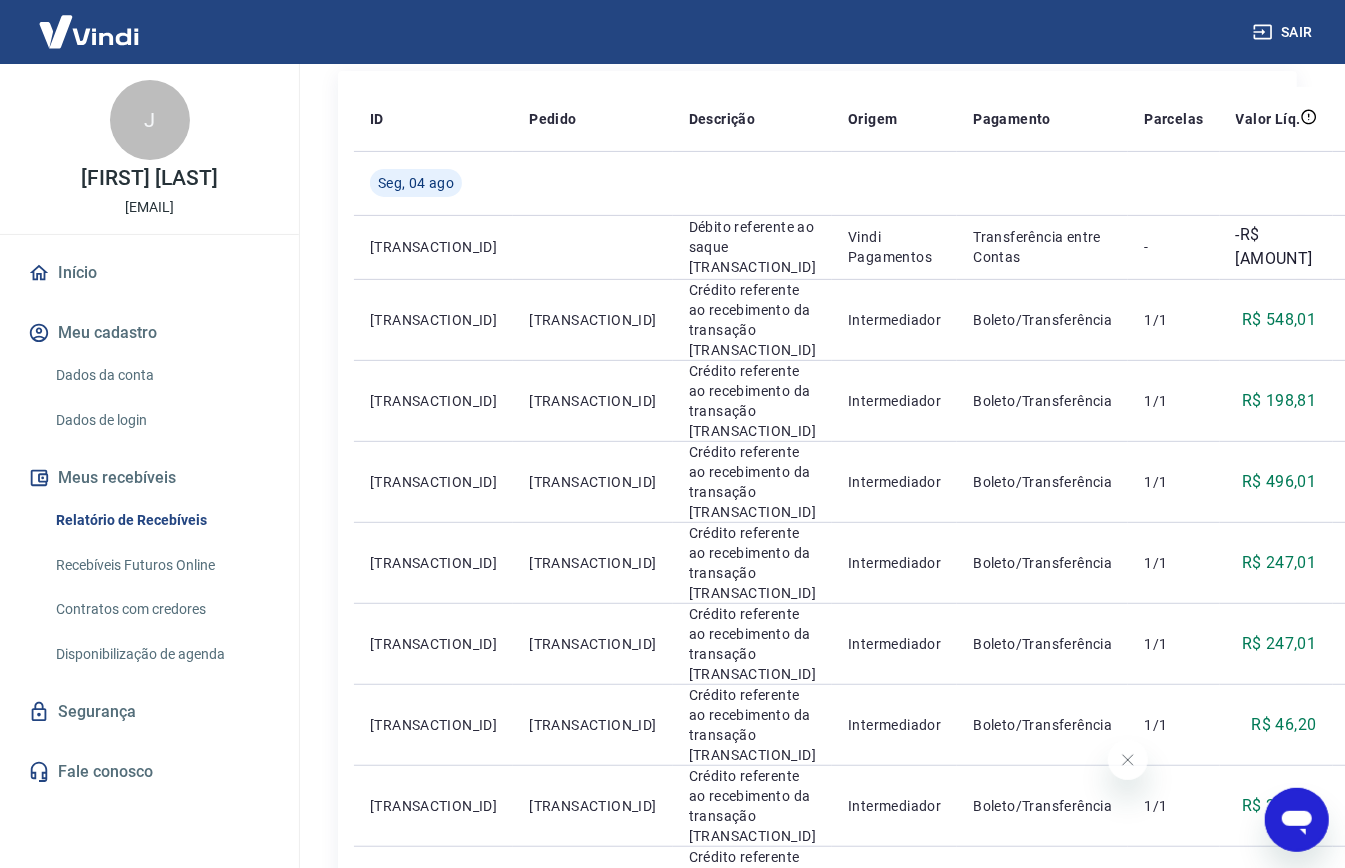 scroll, scrollTop: 254, scrollLeft: 0, axis: vertical 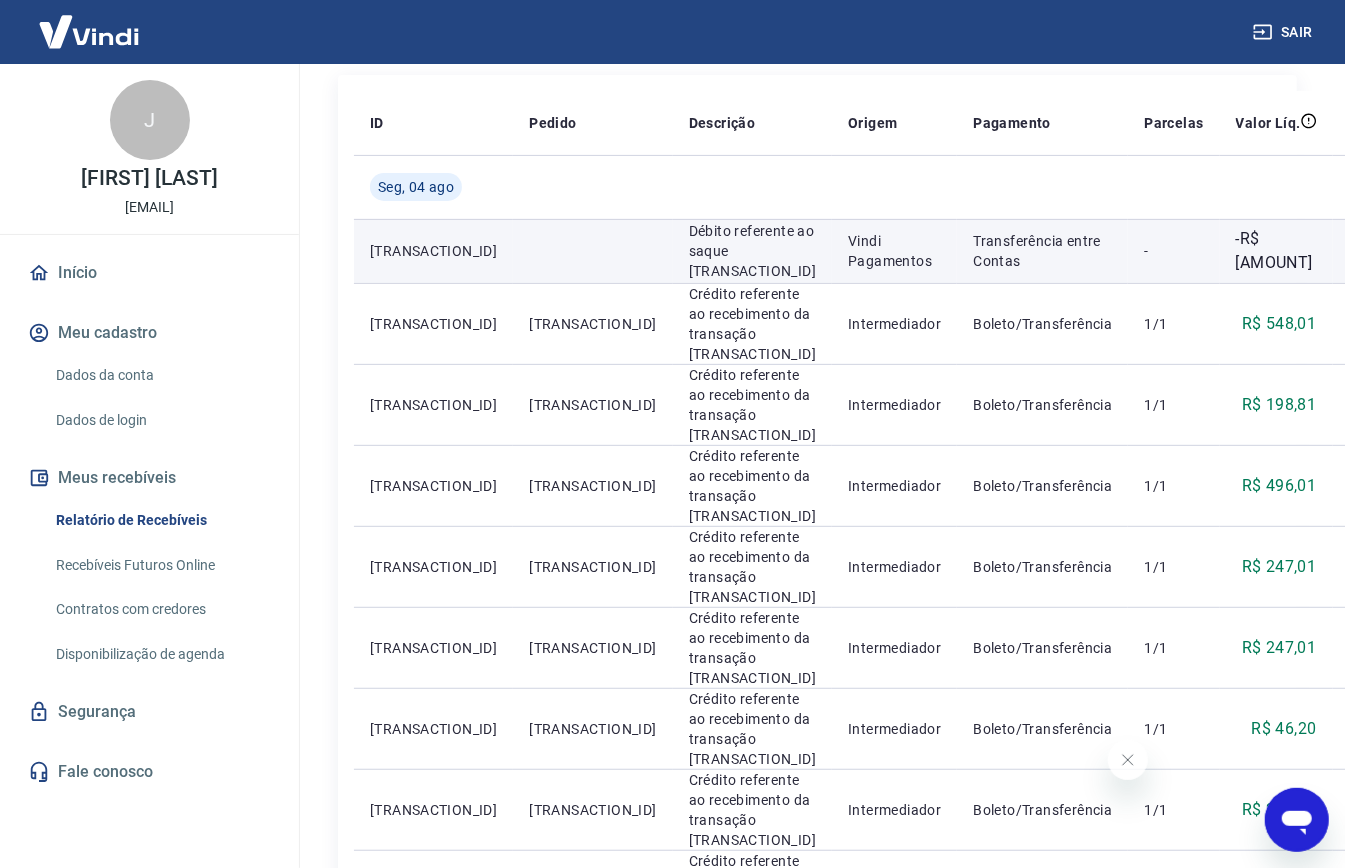 click at bounding box center [1373, 251] 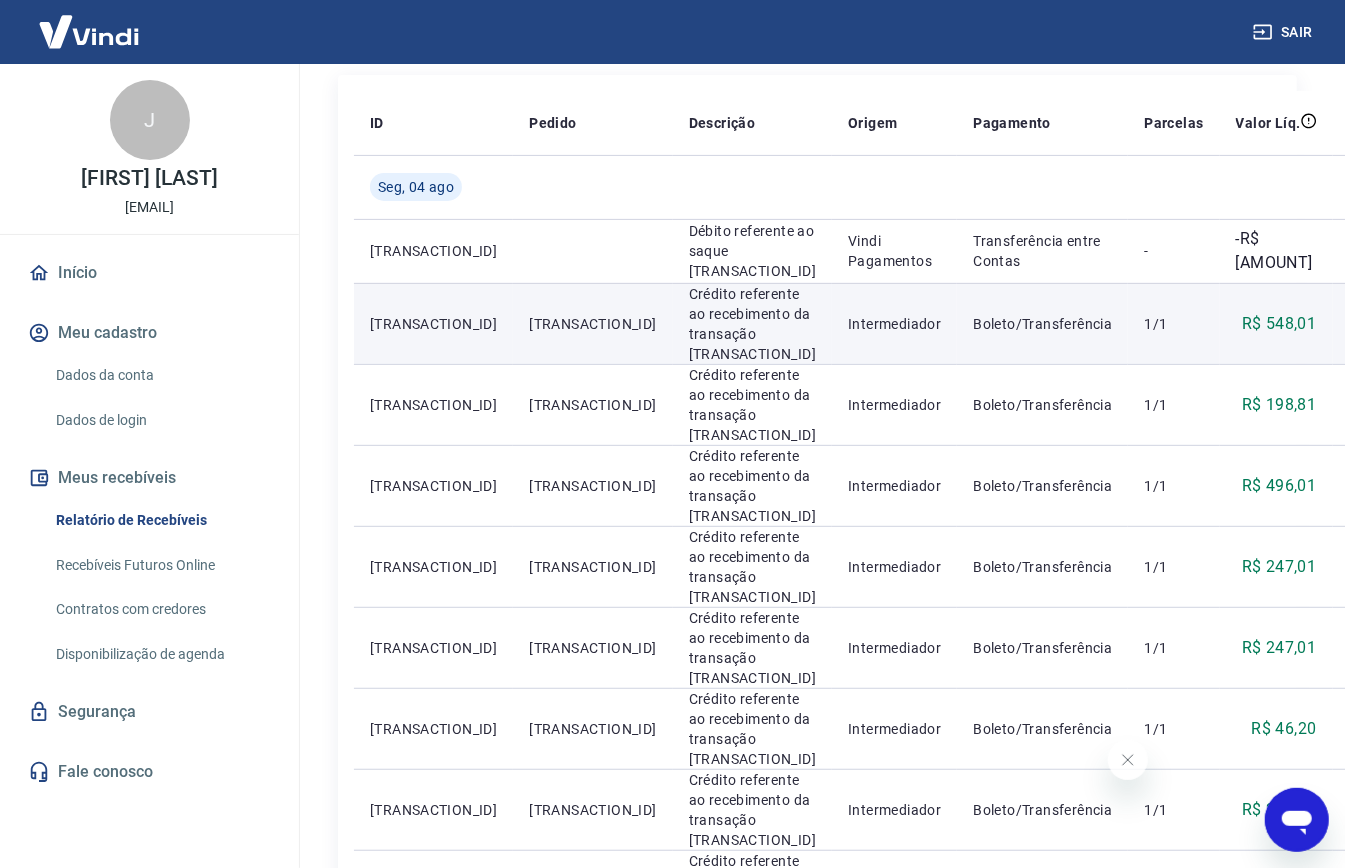 click on "[NUMBER]" at bounding box center [592, 324] 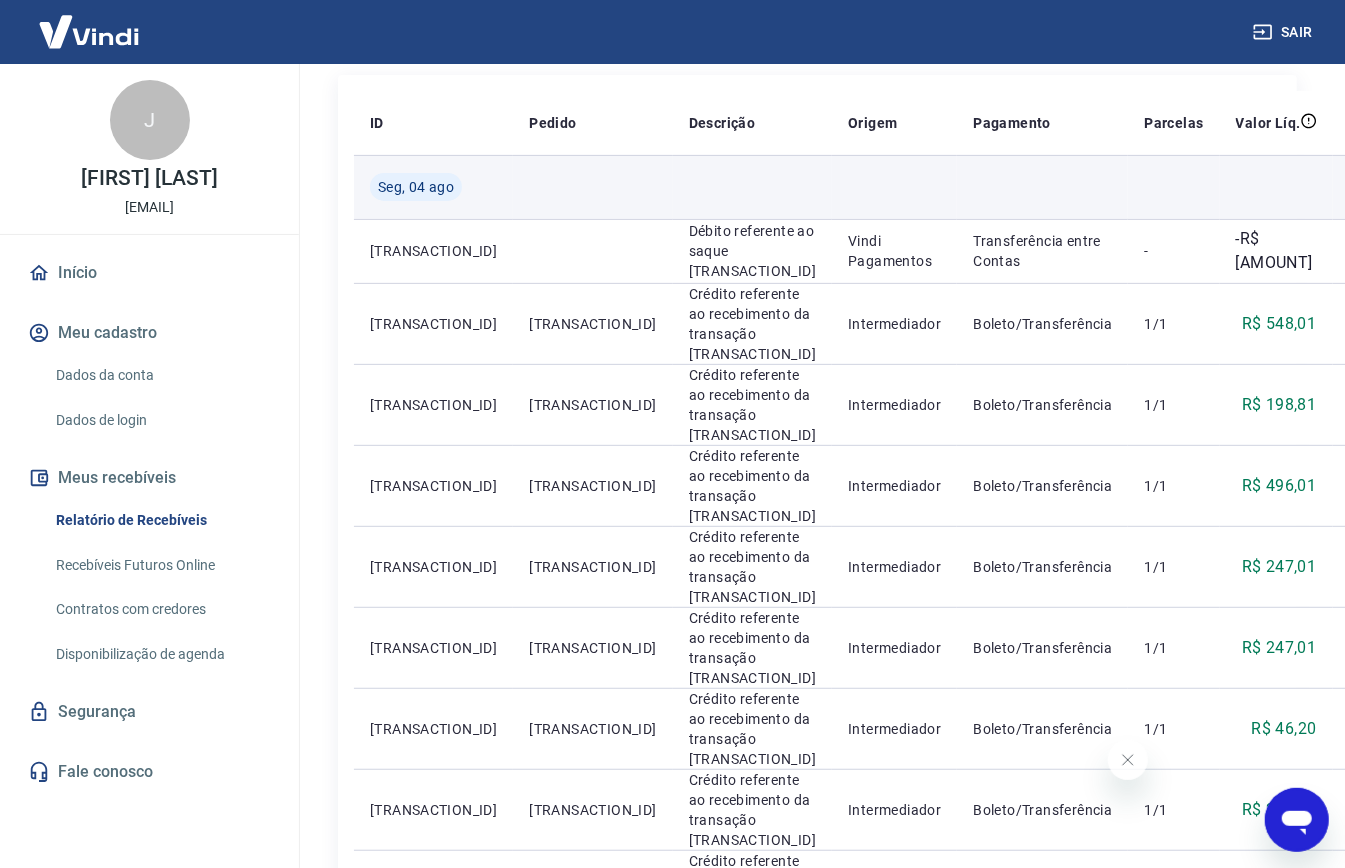 scroll, scrollTop: 0, scrollLeft: 0, axis: both 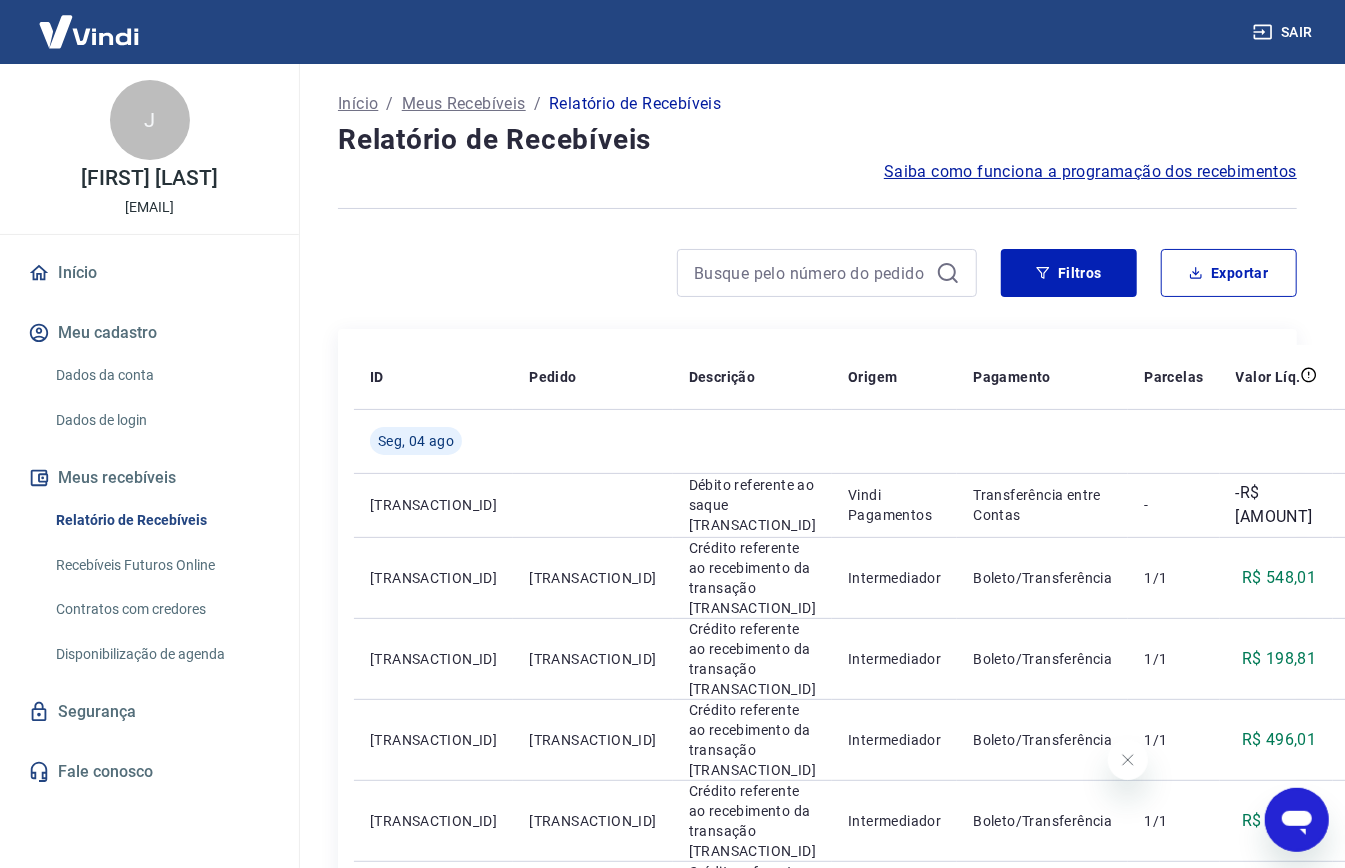 click on "Saiba como funciona a programação dos recebimentos" at bounding box center (1090, 172) 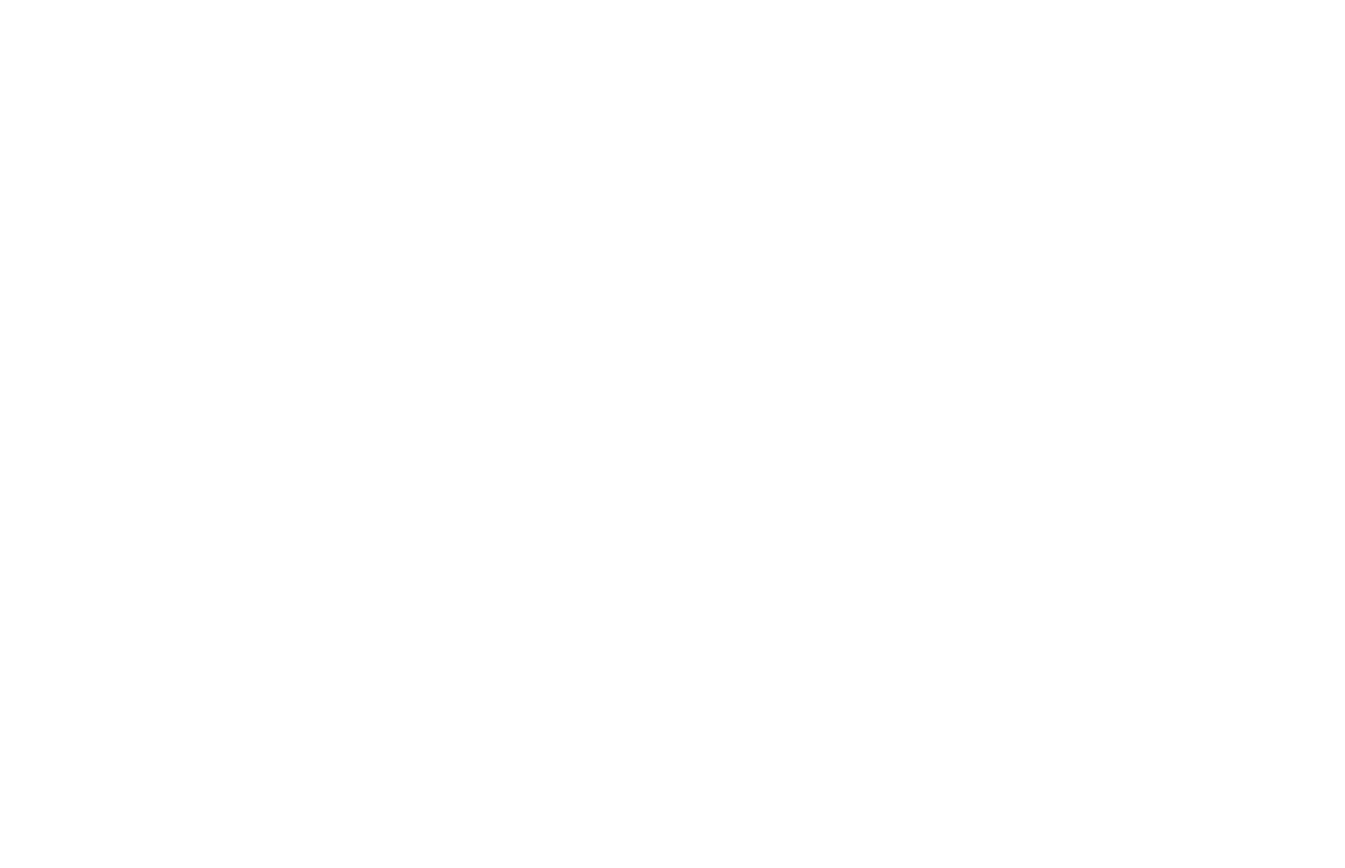 scroll, scrollTop: 0, scrollLeft: 0, axis: both 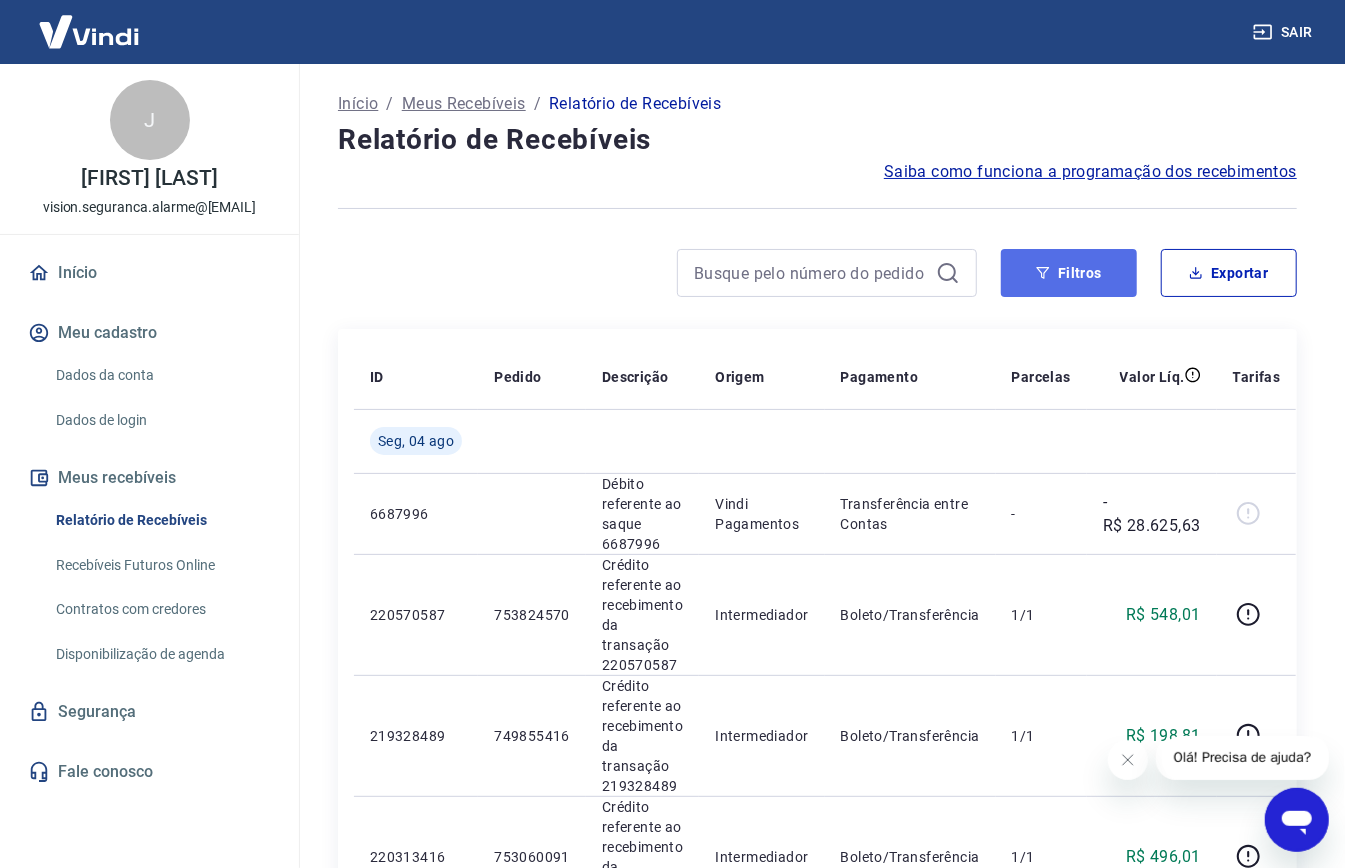 click on "Filtros" at bounding box center [1069, 273] 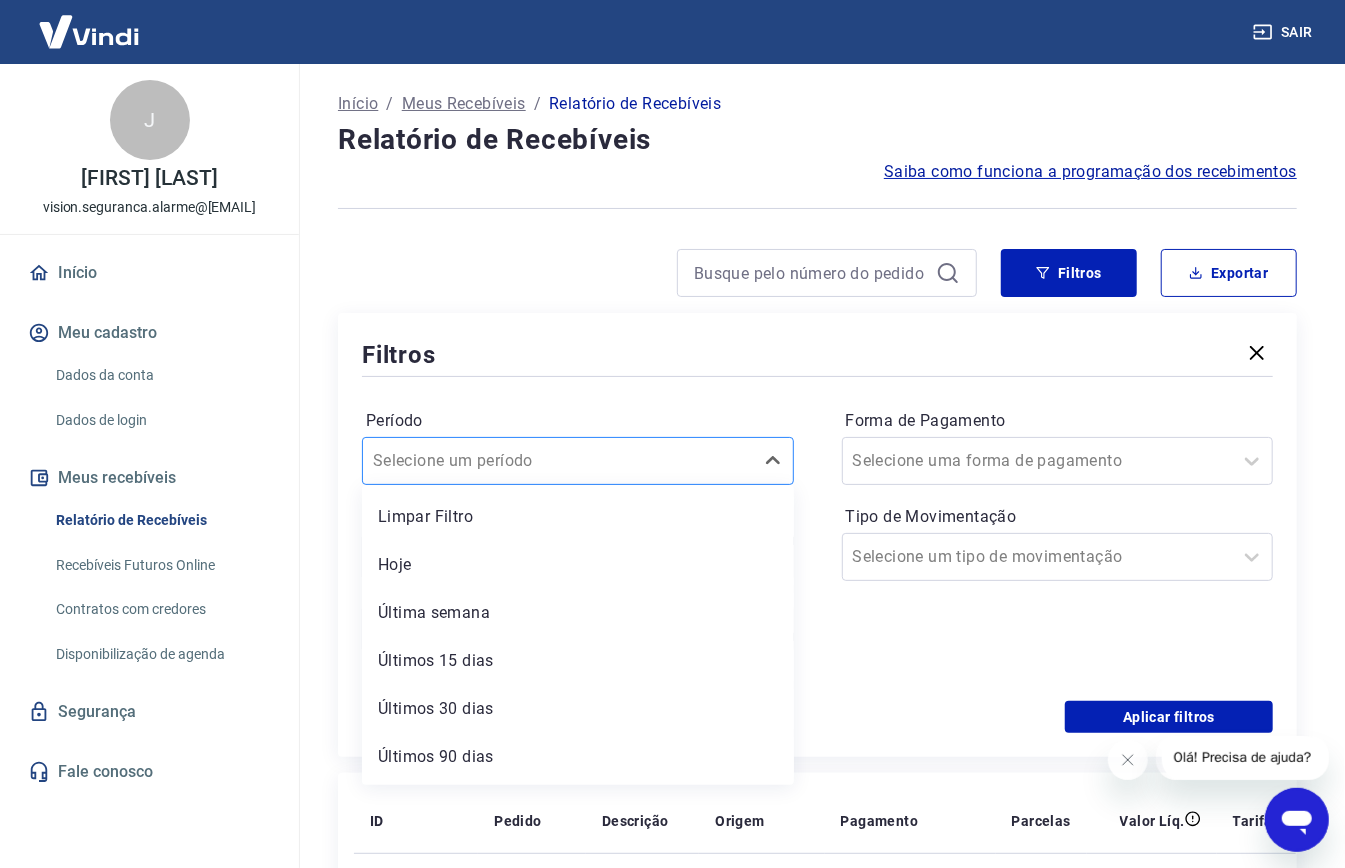 click at bounding box center [558, 461] 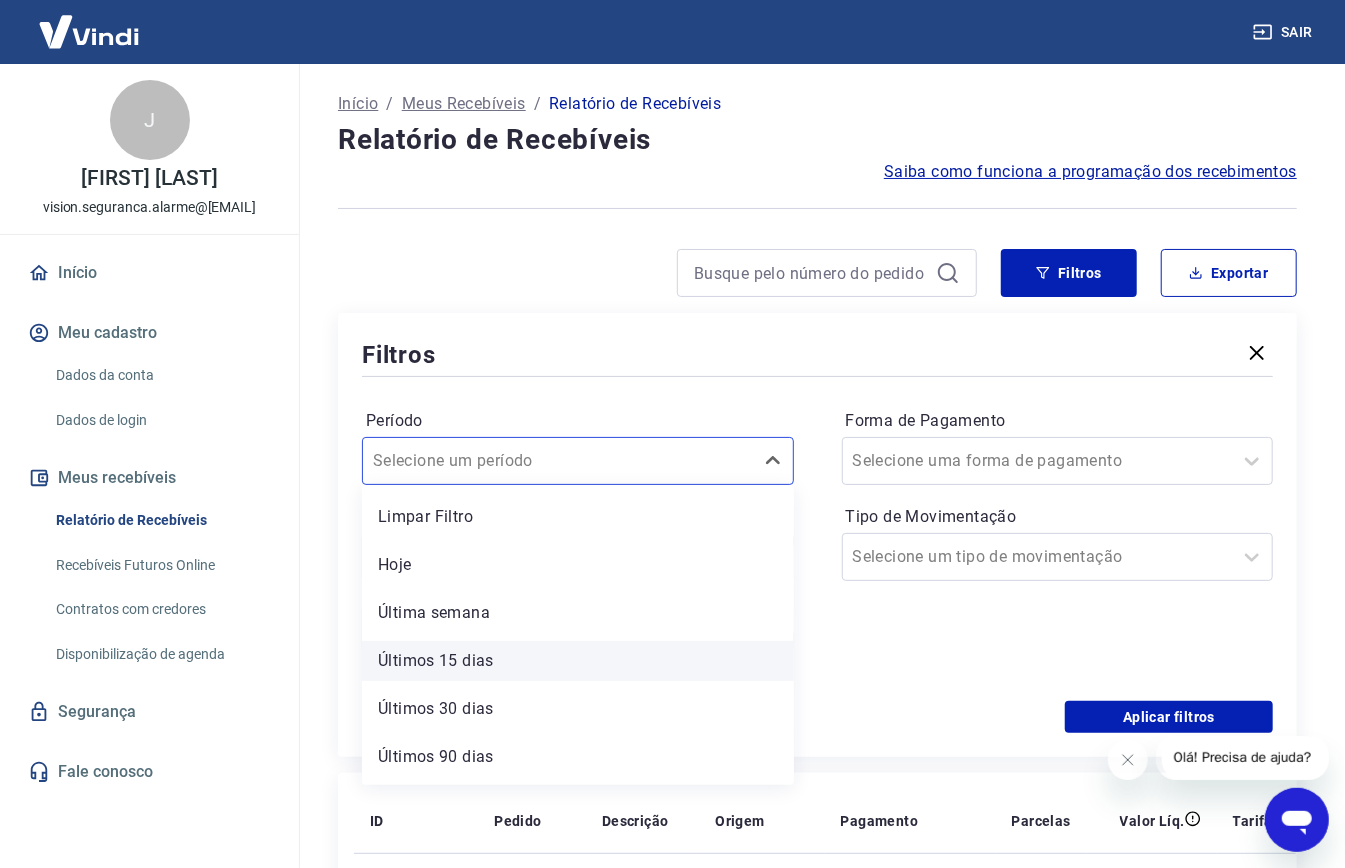 click on "Últimos 15 dias" at bounding box center [578, 661] 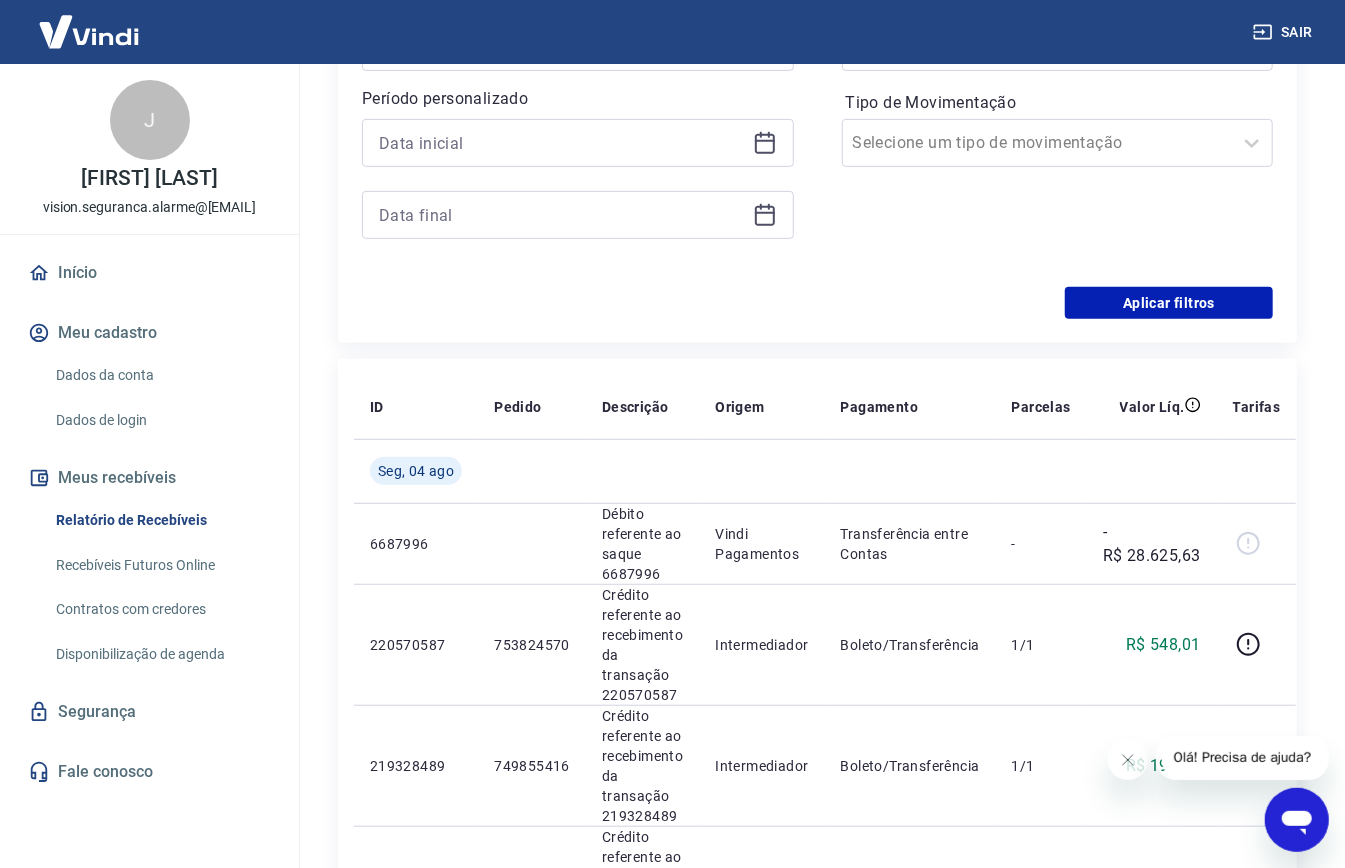 scroll, scrollTop: 426, scrollLeft: 0, axis: vertical 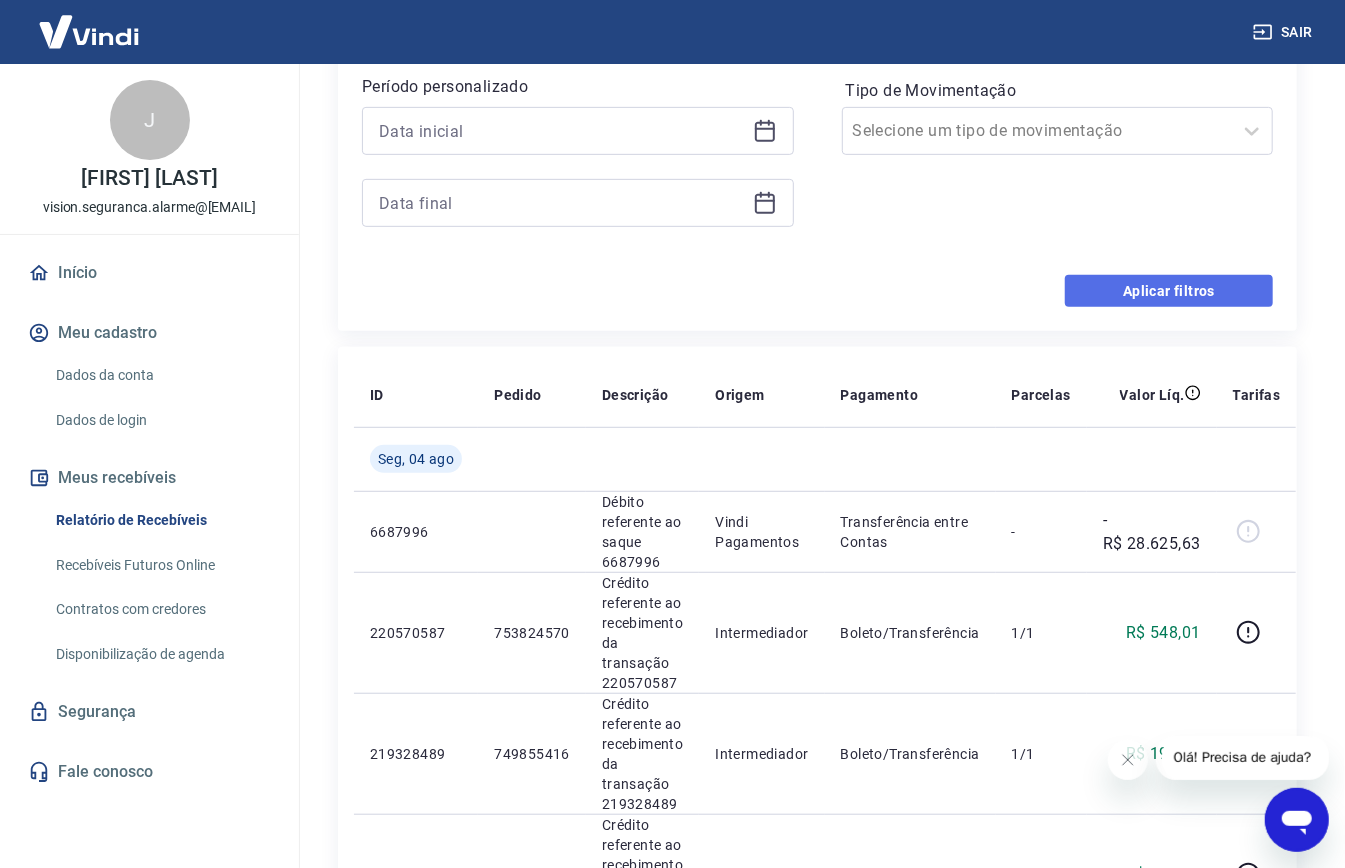 click on "Aplicar filtros" at bounding box center (1169, 291) 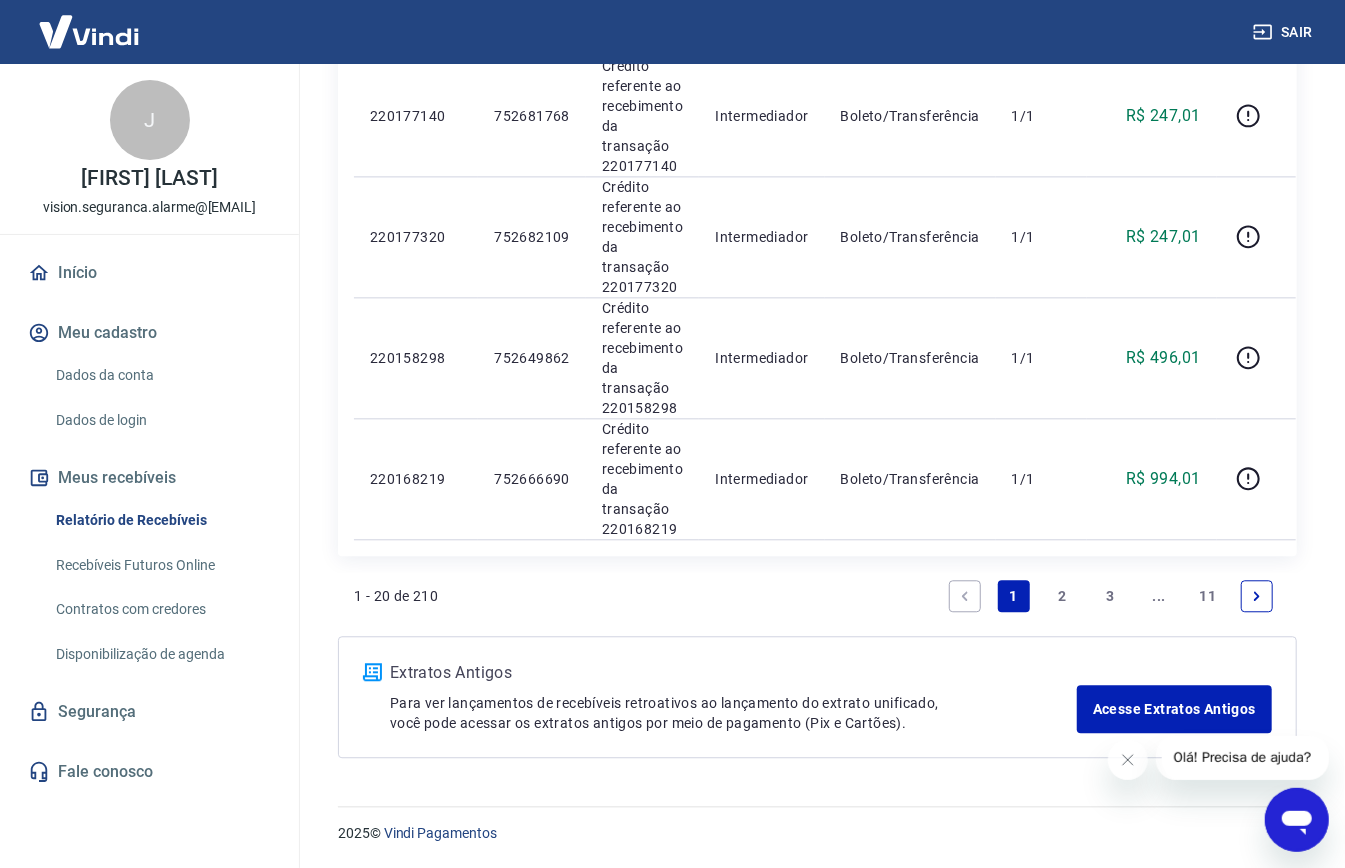 scroll, scrollTop: 0, scrollLeft: 0, axis: both 